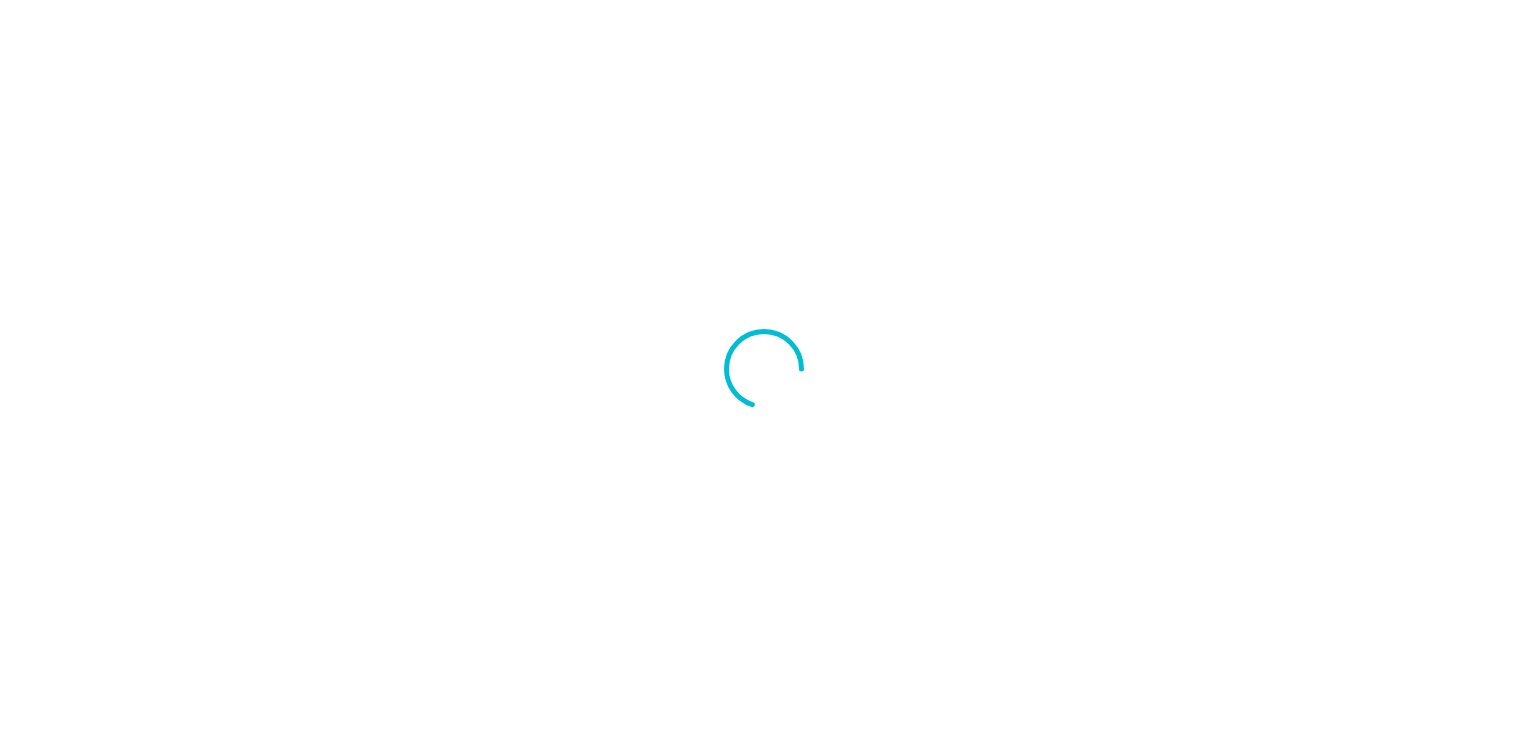 scroll, scrollTop: 0, scrollLeft: 0, axis: both 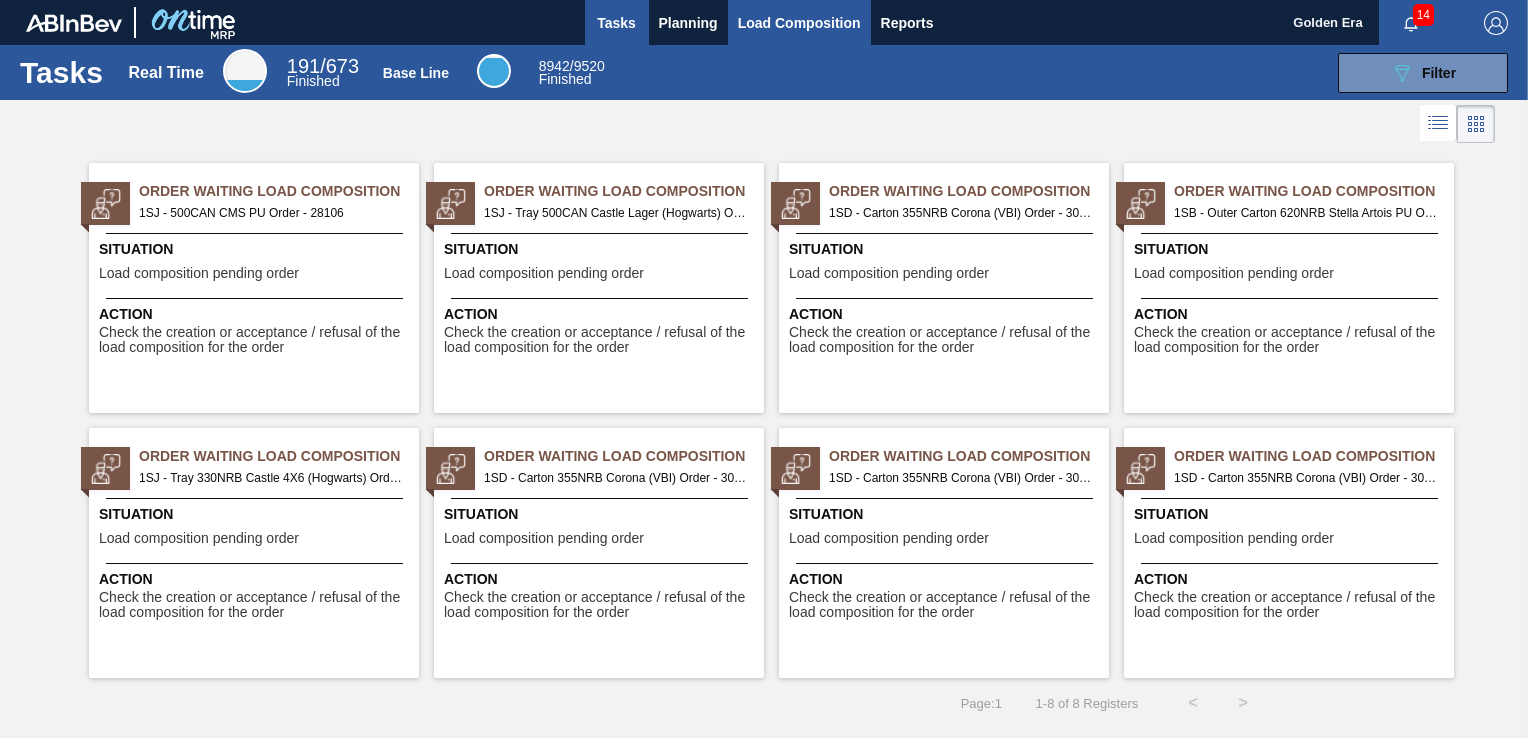 click on "Load Composition" at bounding box center (799, 23) 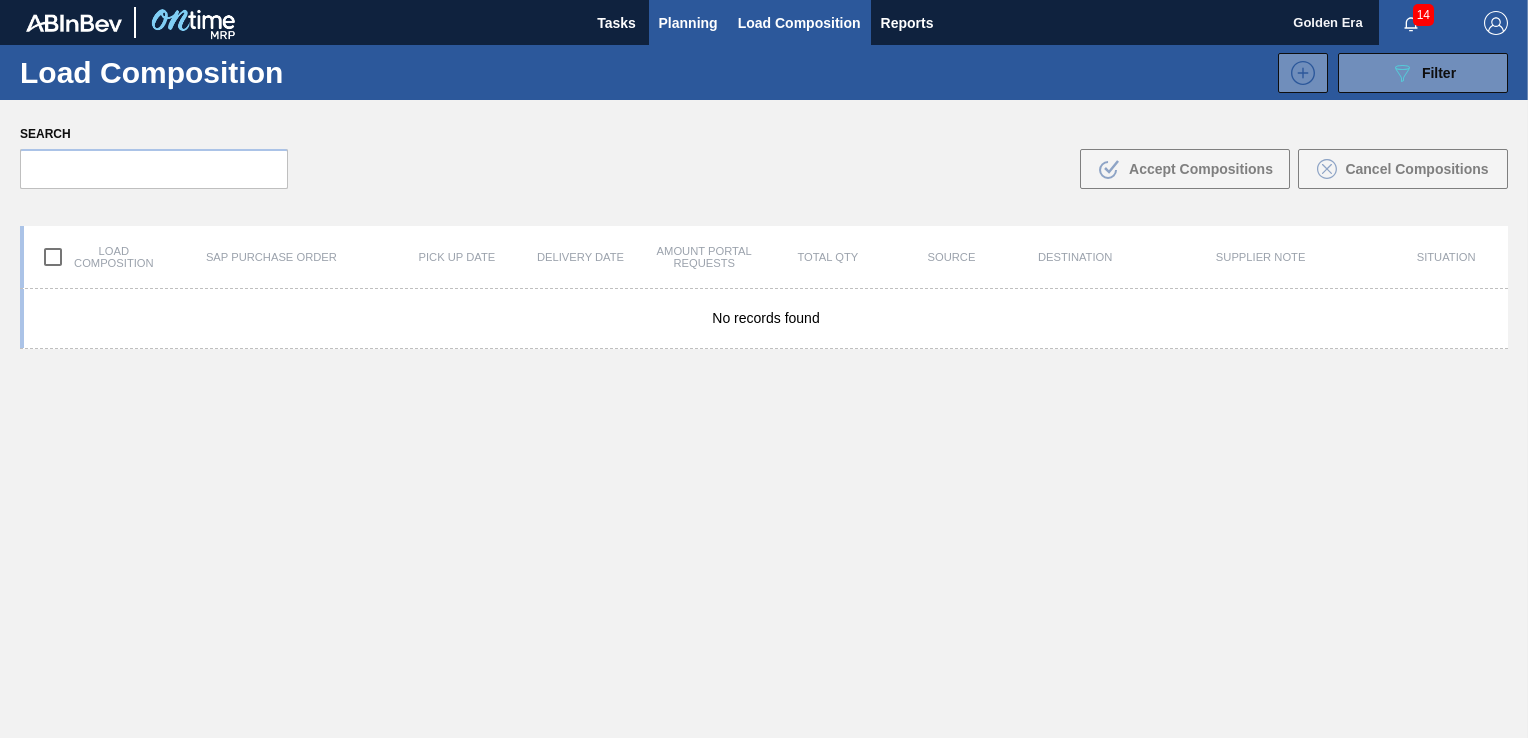 click on "Planning" at bounding box center (688, 23) 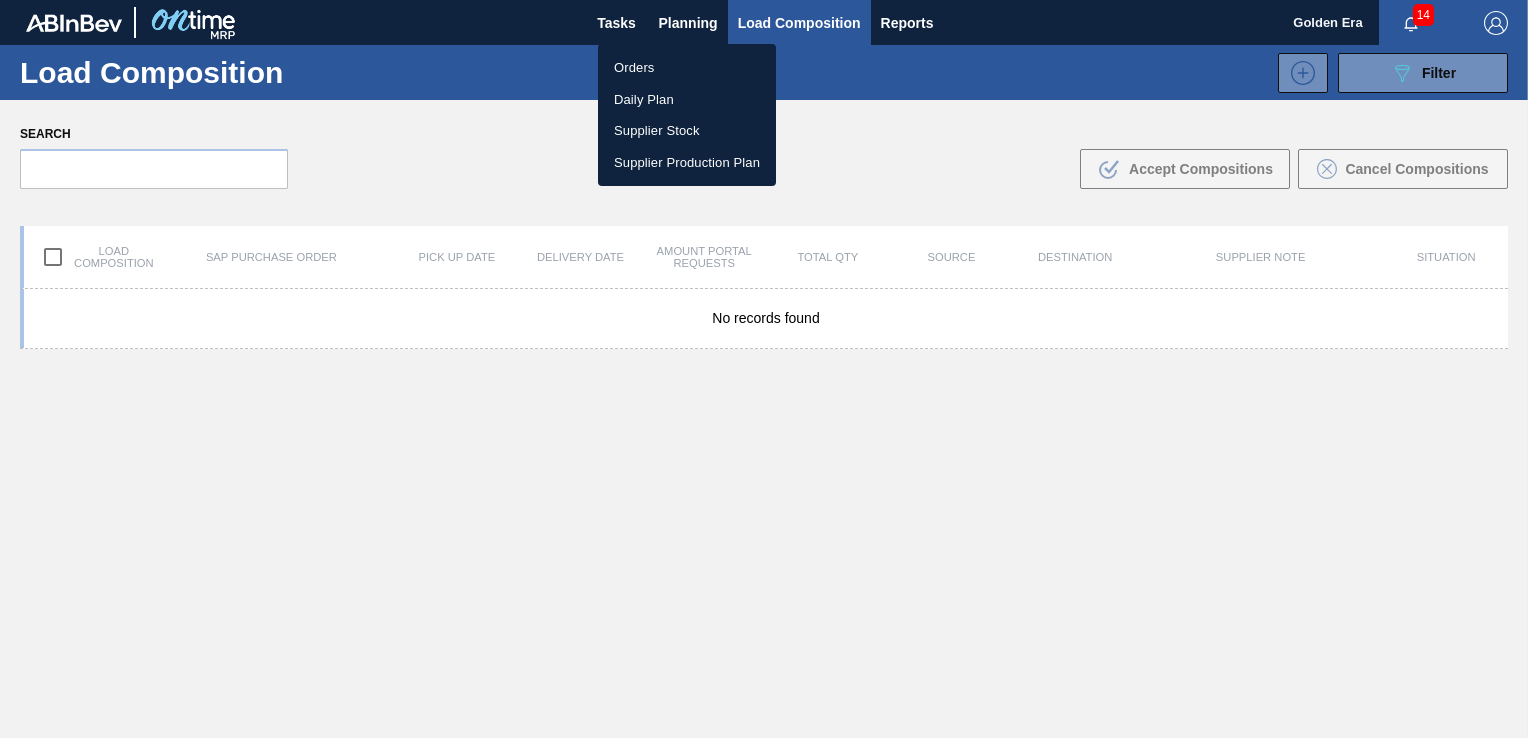 click on "Orders" at bounding box center (687, 68) 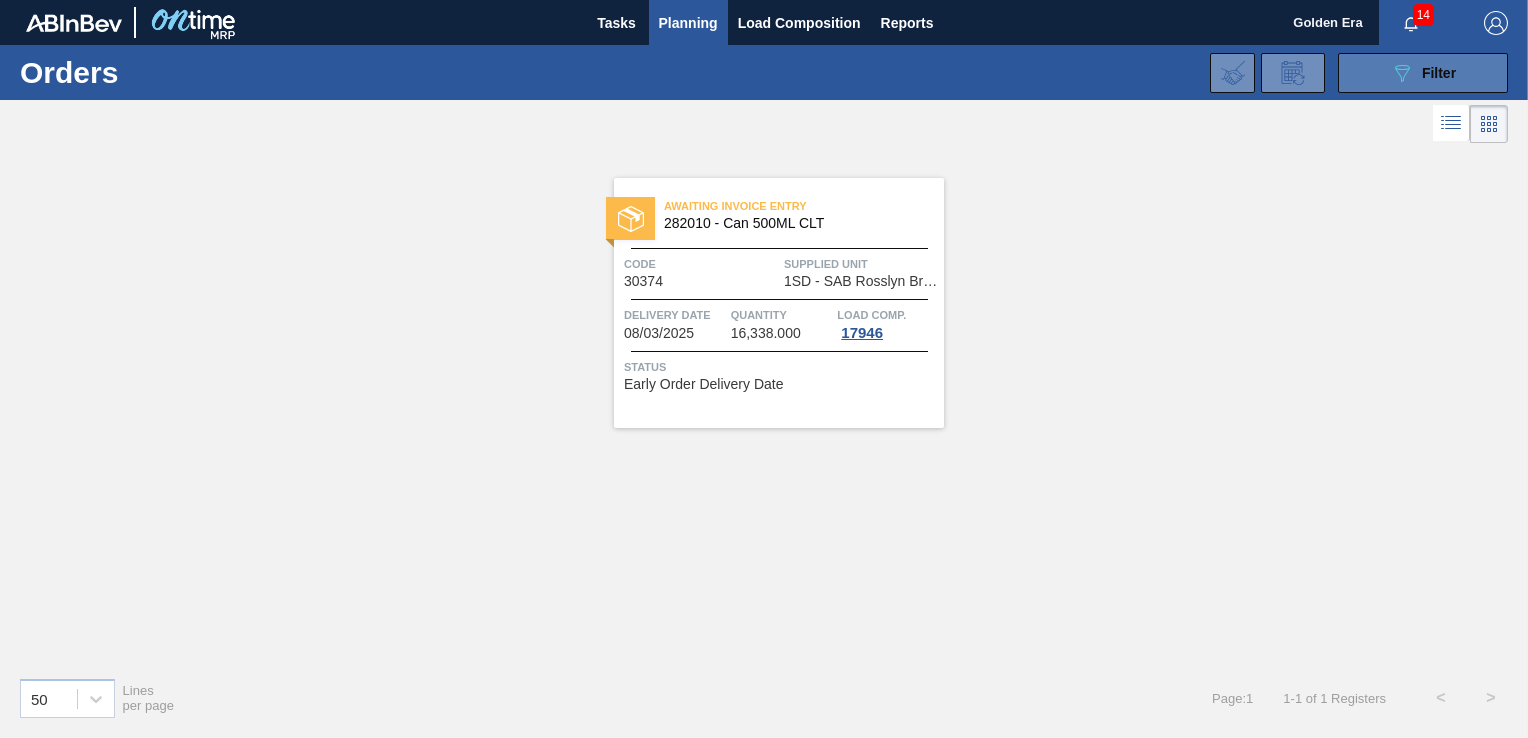 click on "089F7B8B-B2A5-4AFE-B5C0-19BA573D28AC Filter" at bounding box center [1423, 73] 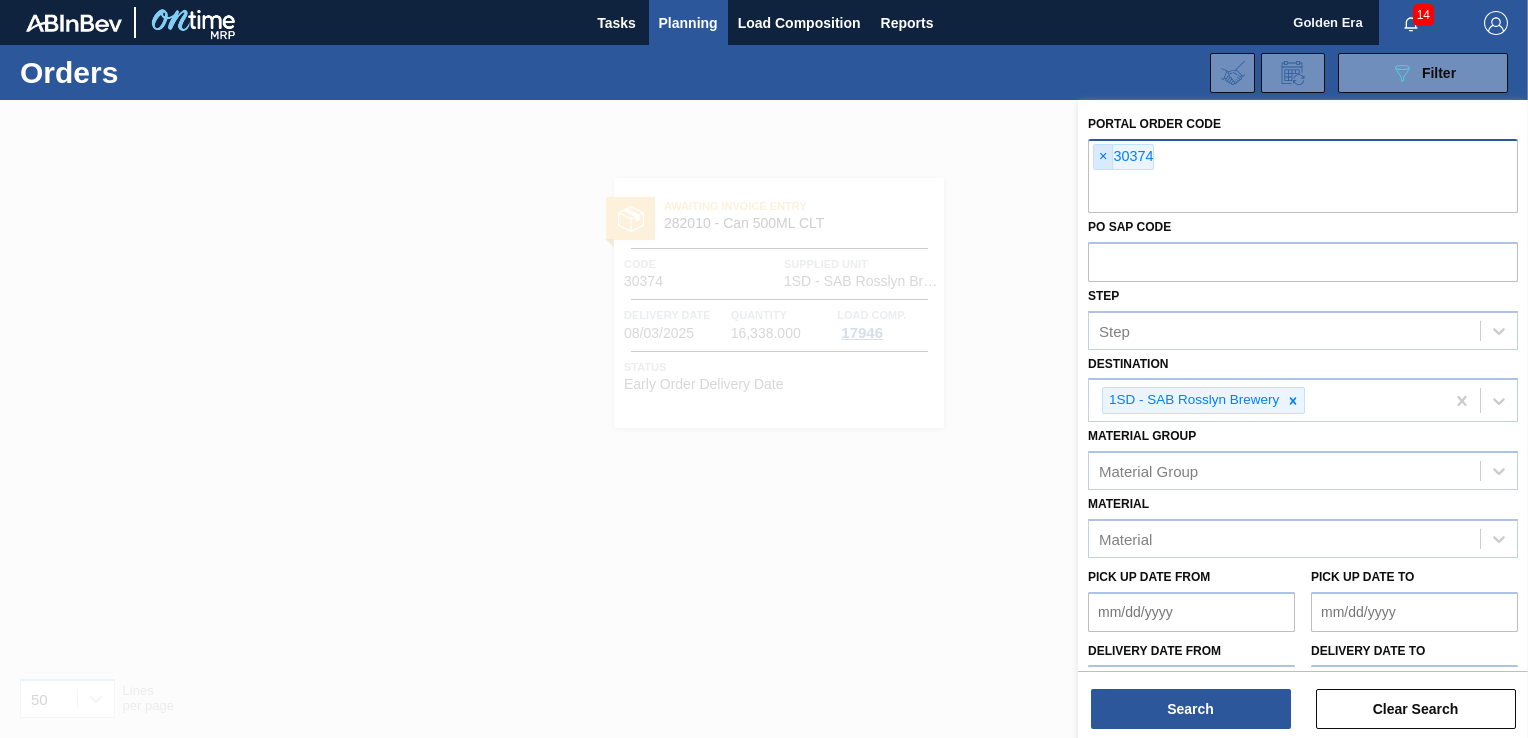 click on "×" at bounding box center [1103, 157] 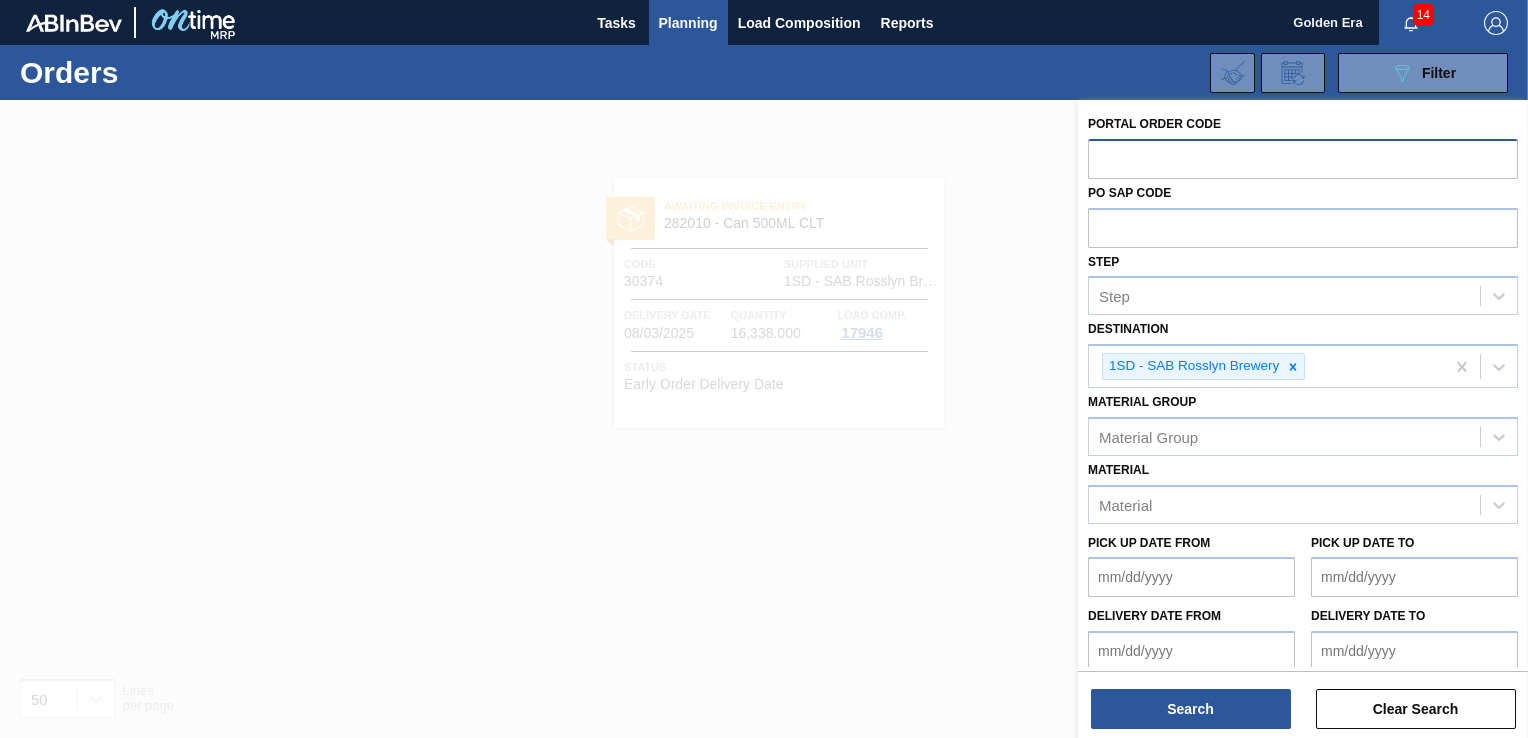 click at bounding box center [1303, 158] 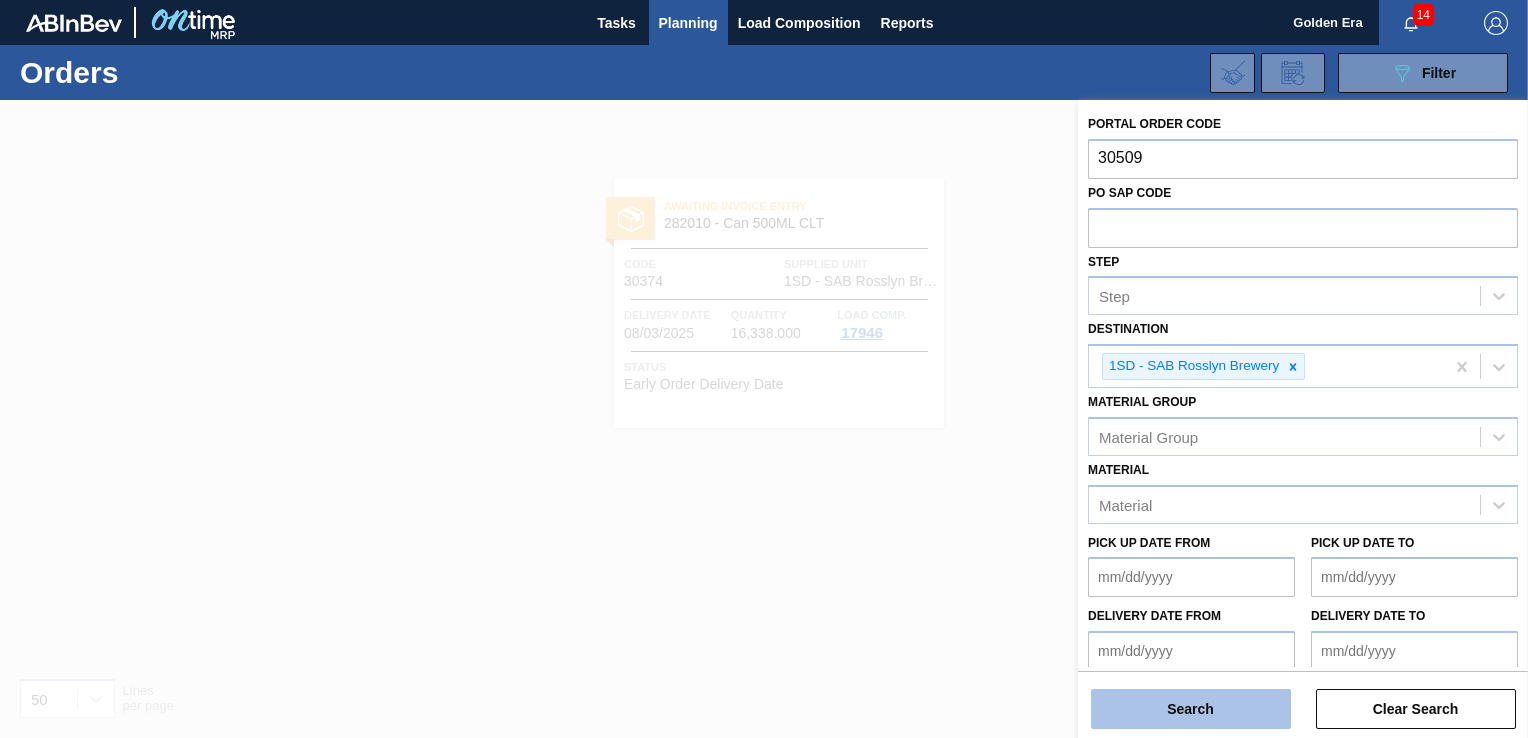 type on "30509" 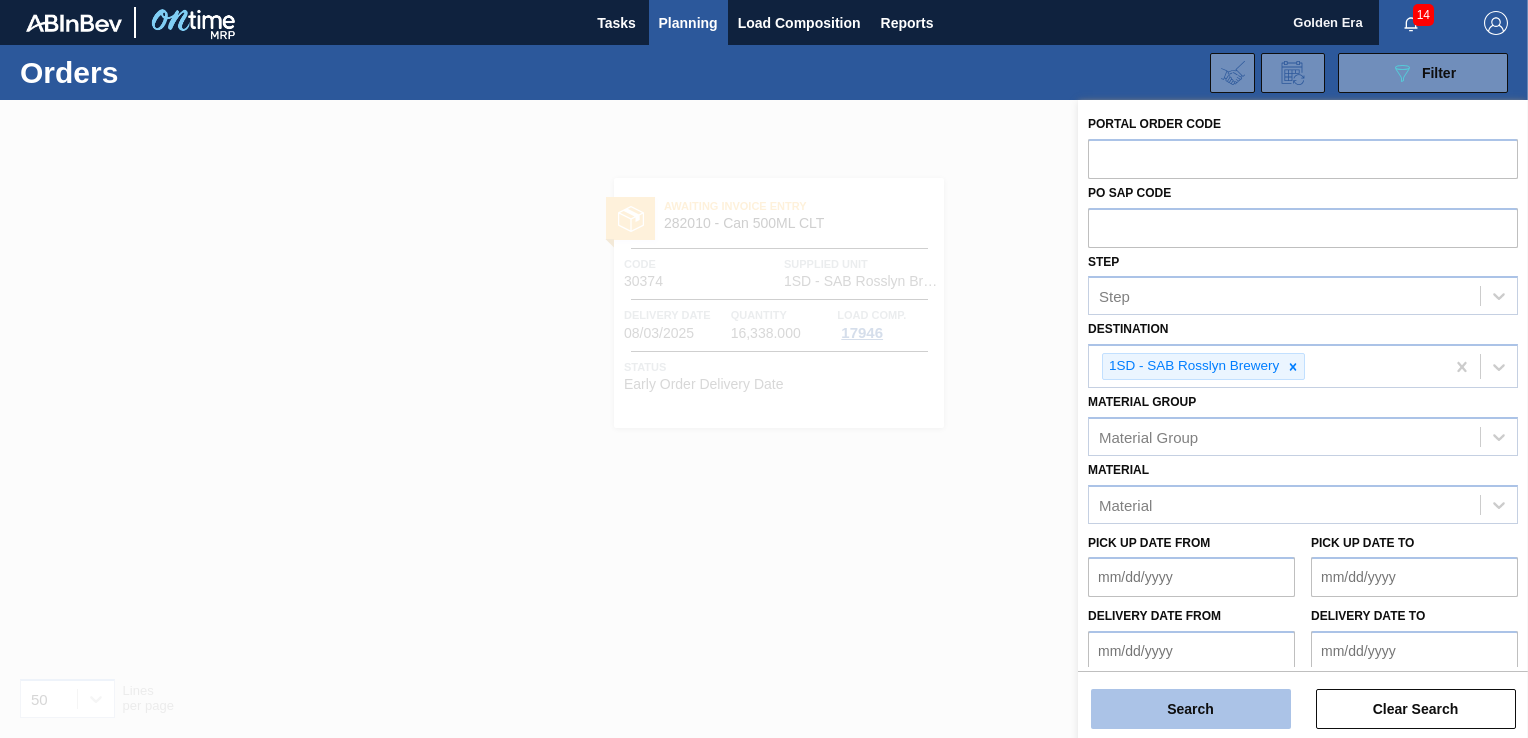 click on "Search" at bounding box center [1191, 709] 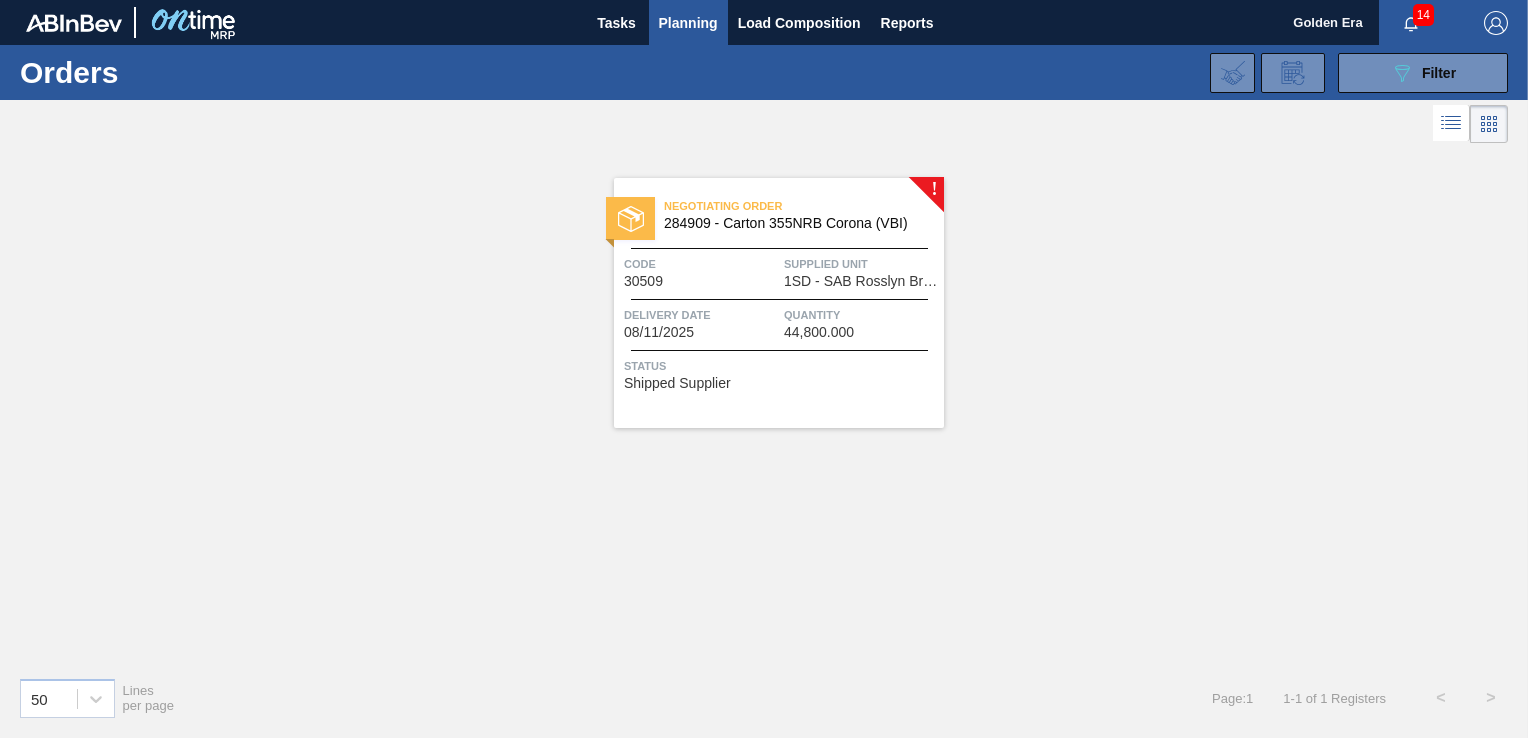 click on "Status" at bounding box center (781, 366) 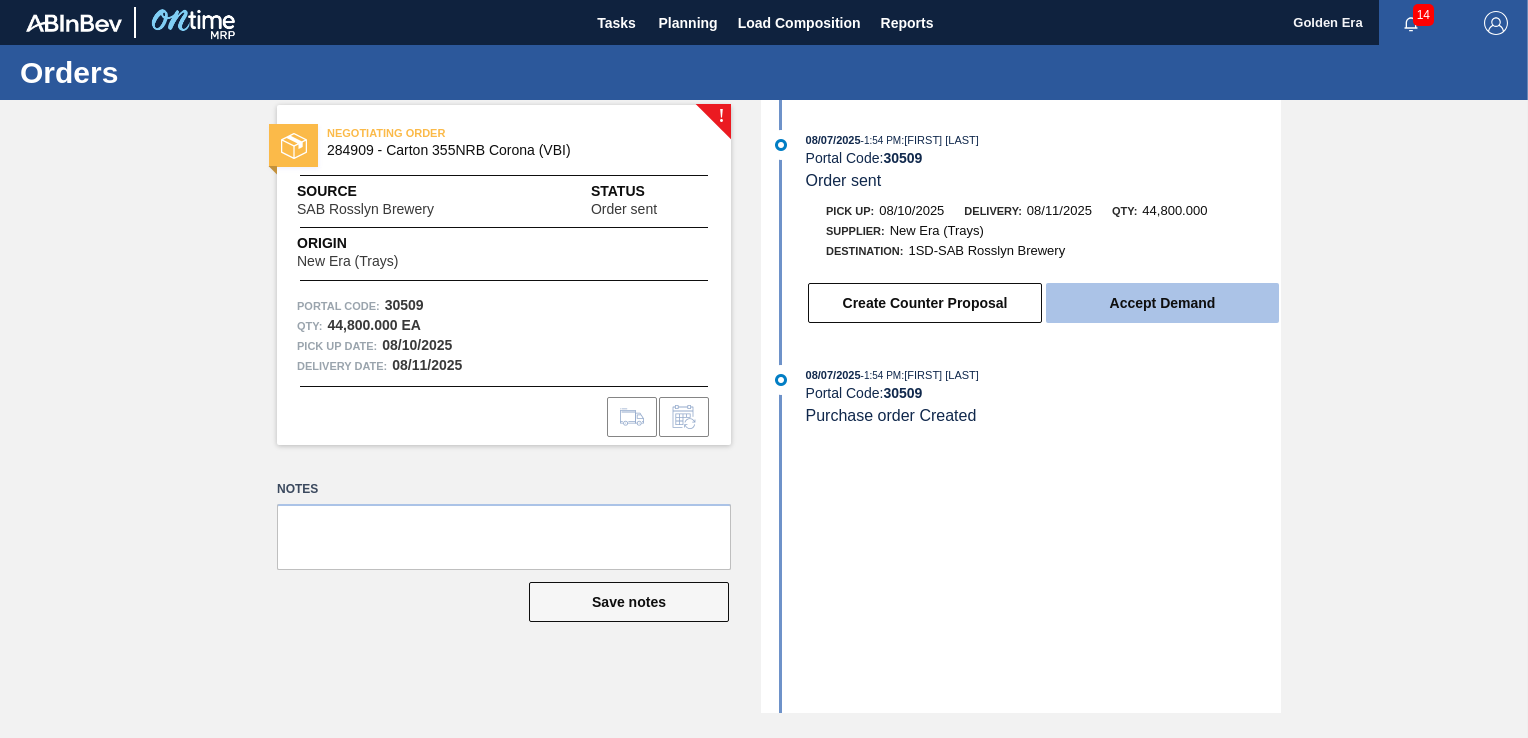 click on "Accept Demand" at bounding box center [1162, 303] 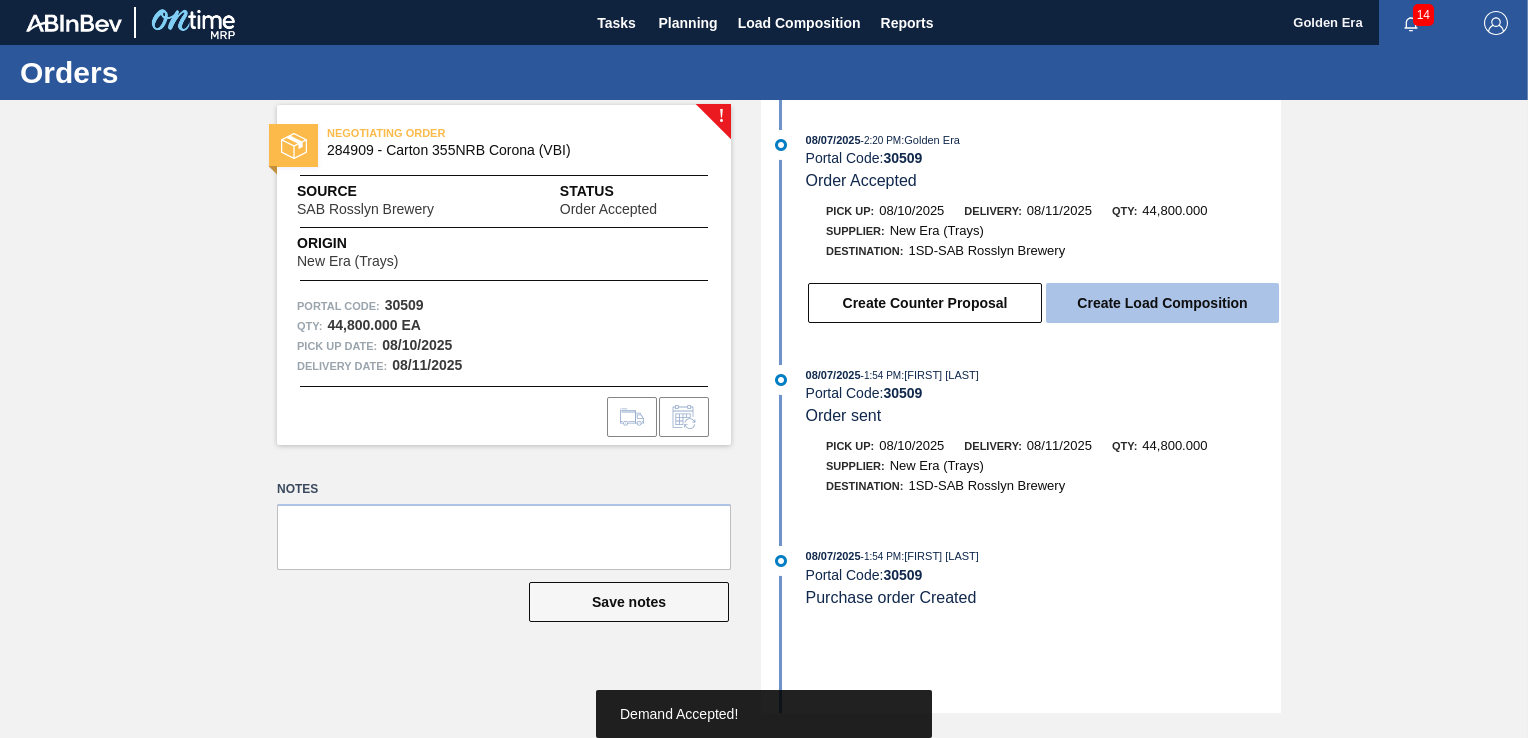 click on "Create Load Composition" at bounding box center [1162, 303] 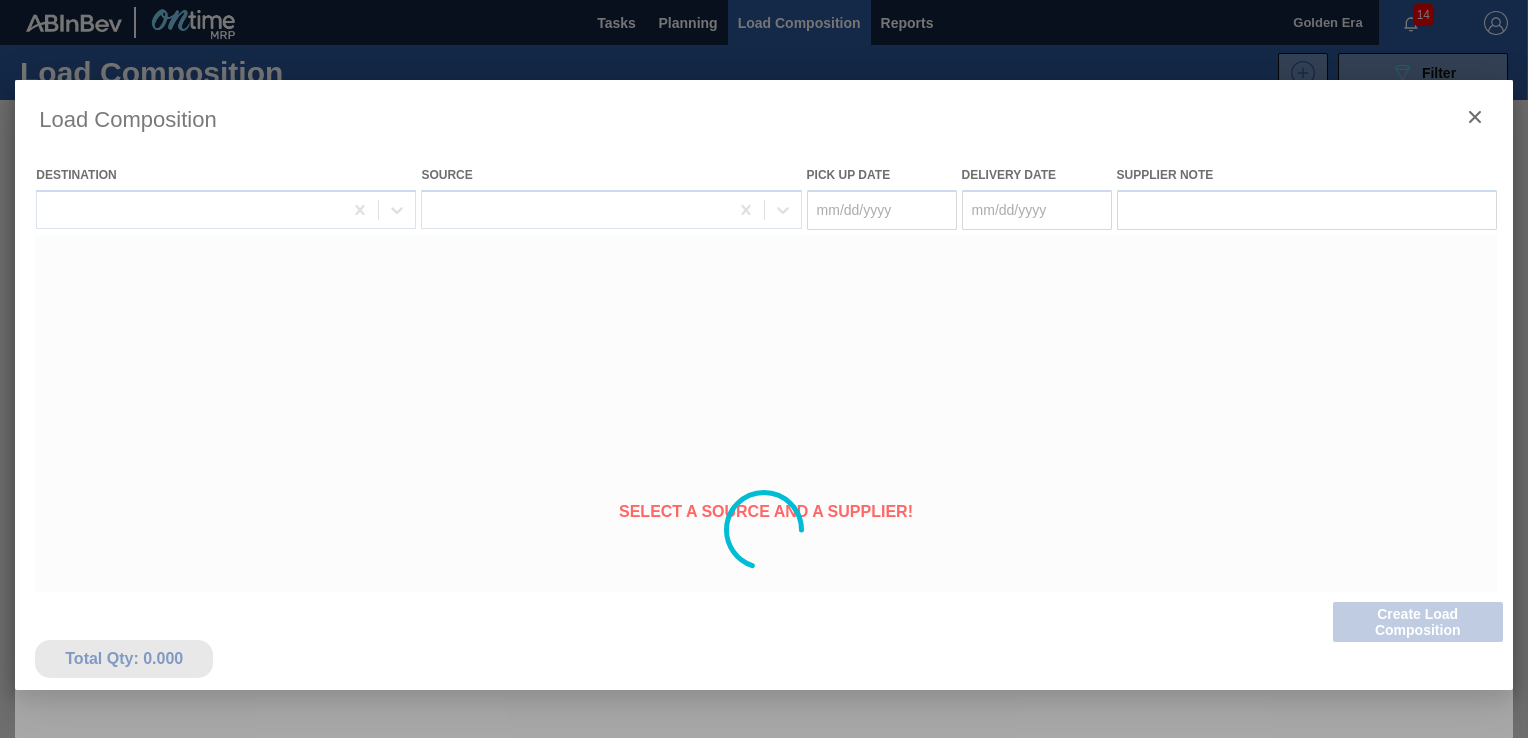 type on "08/10/2025" 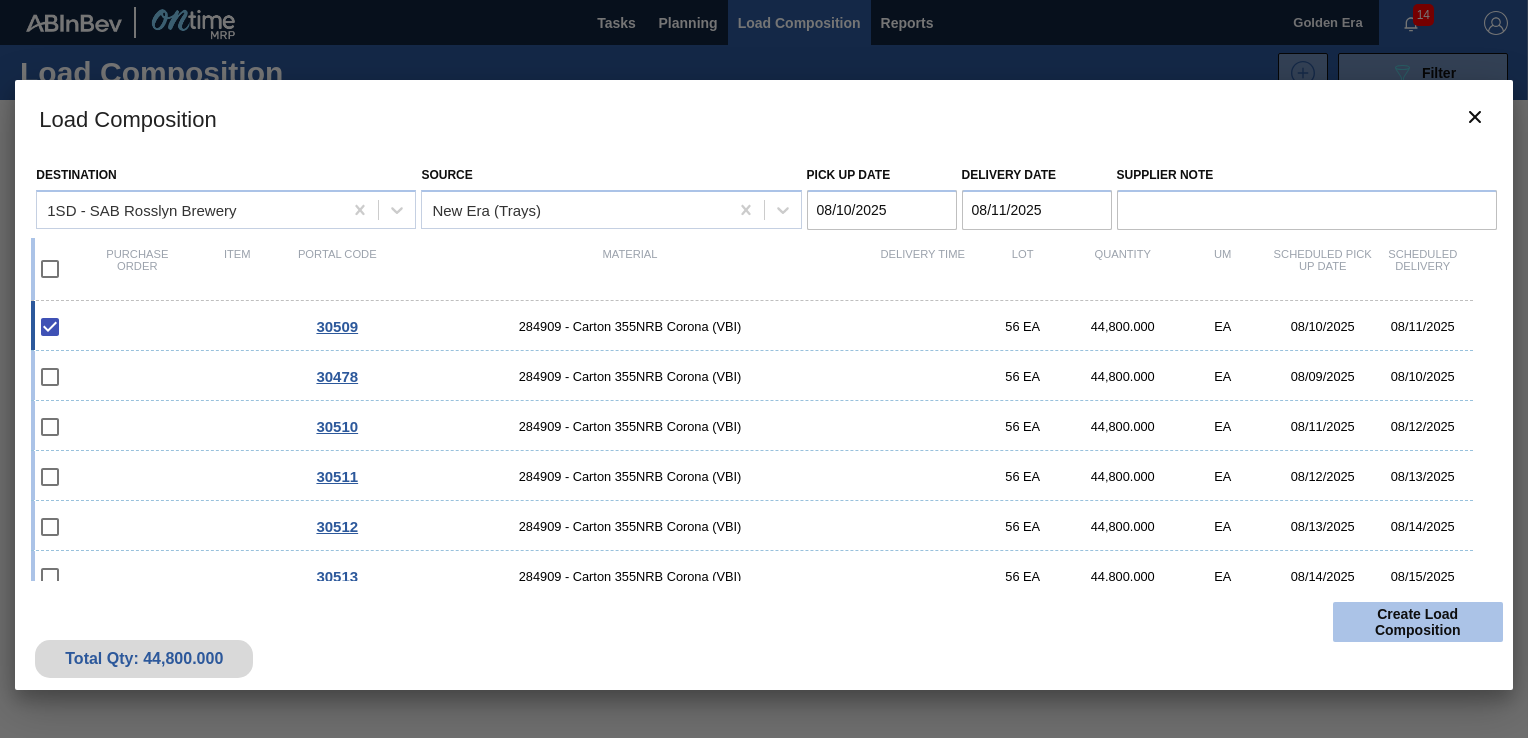 click on "Create Load Composition" at bounding box center (1418, 622) 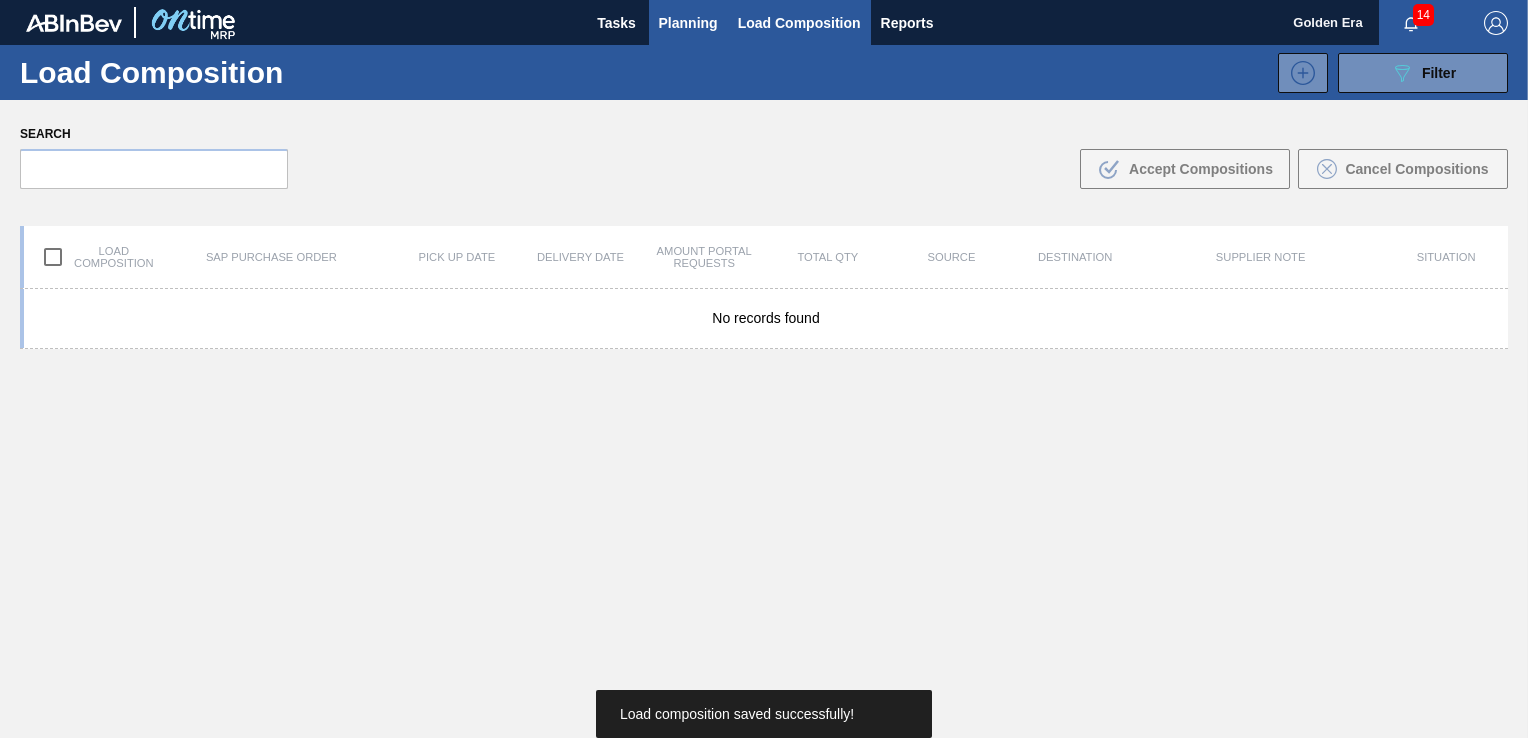 click on "Planning" at bounding box center [688, 23] 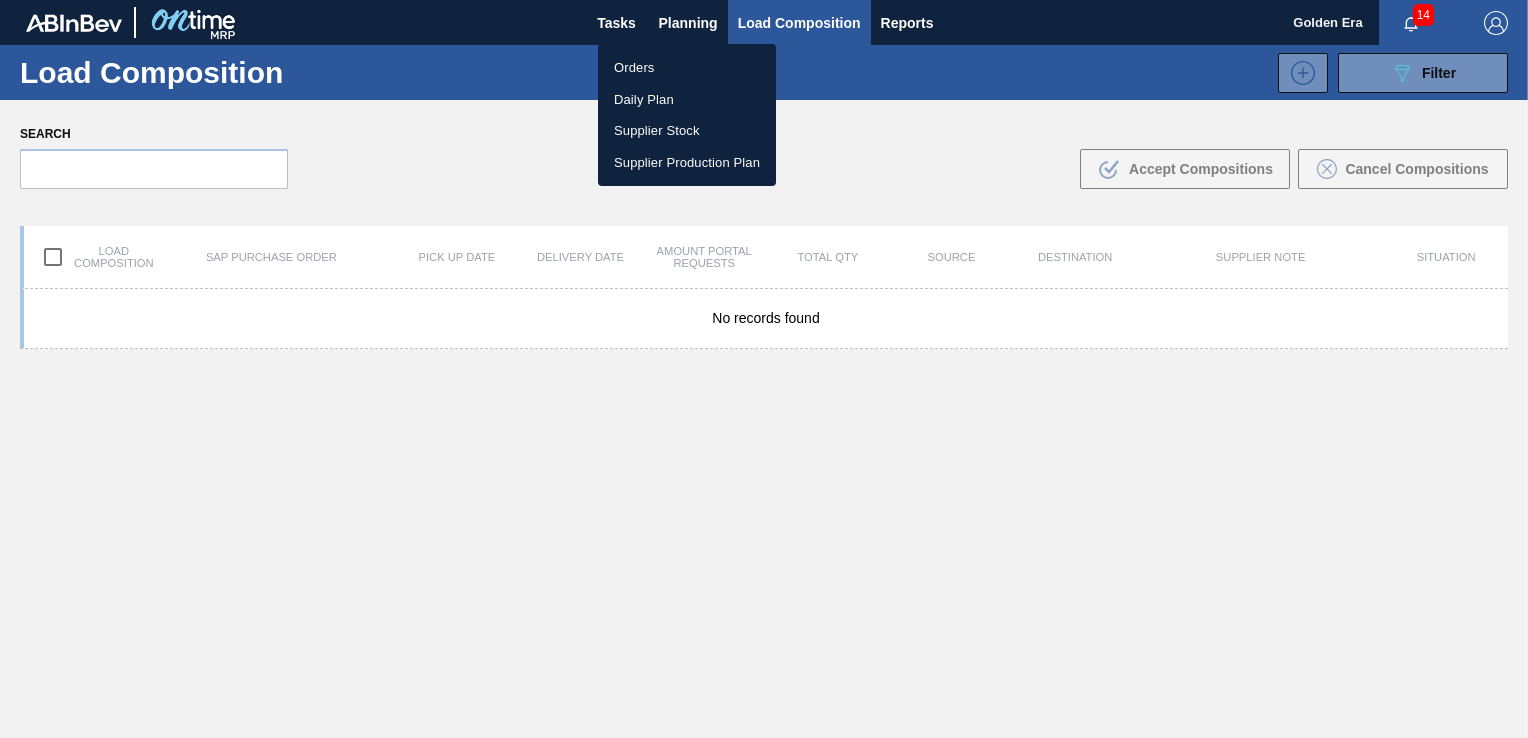 click on "Orders" at bounding box center (687, 68) 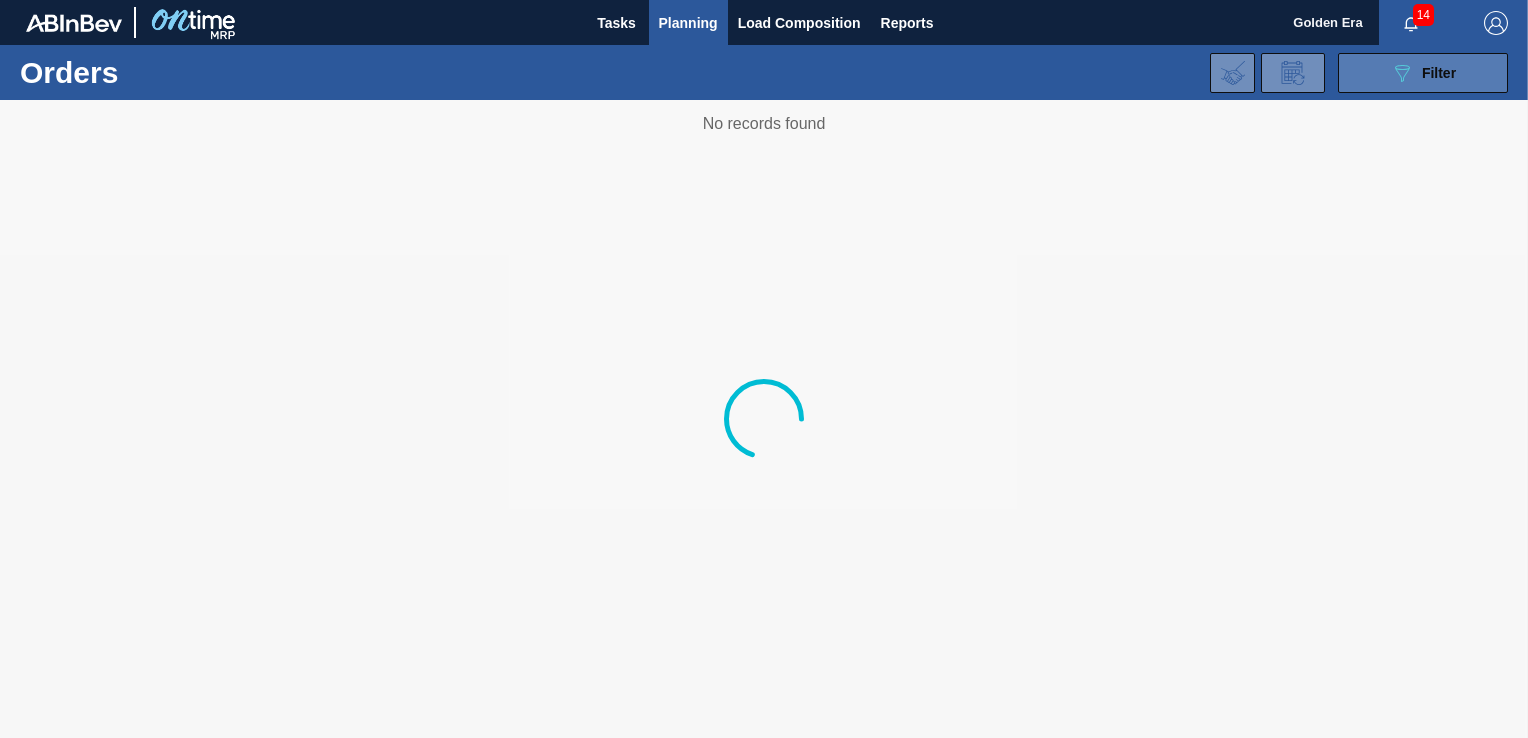click on "Filter" at bounding box center [1439, 73] 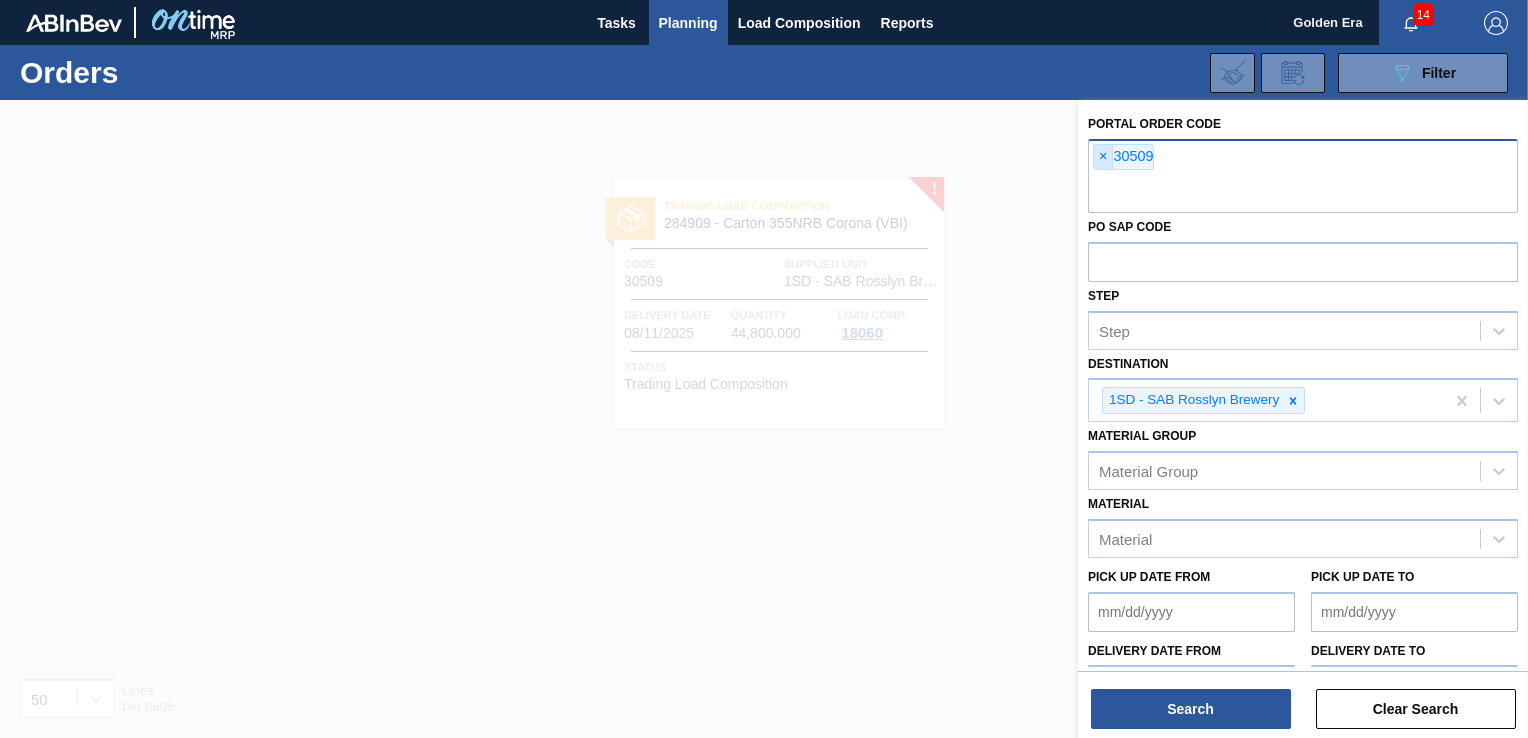 click on "×" at bounding box center [1103, 157] 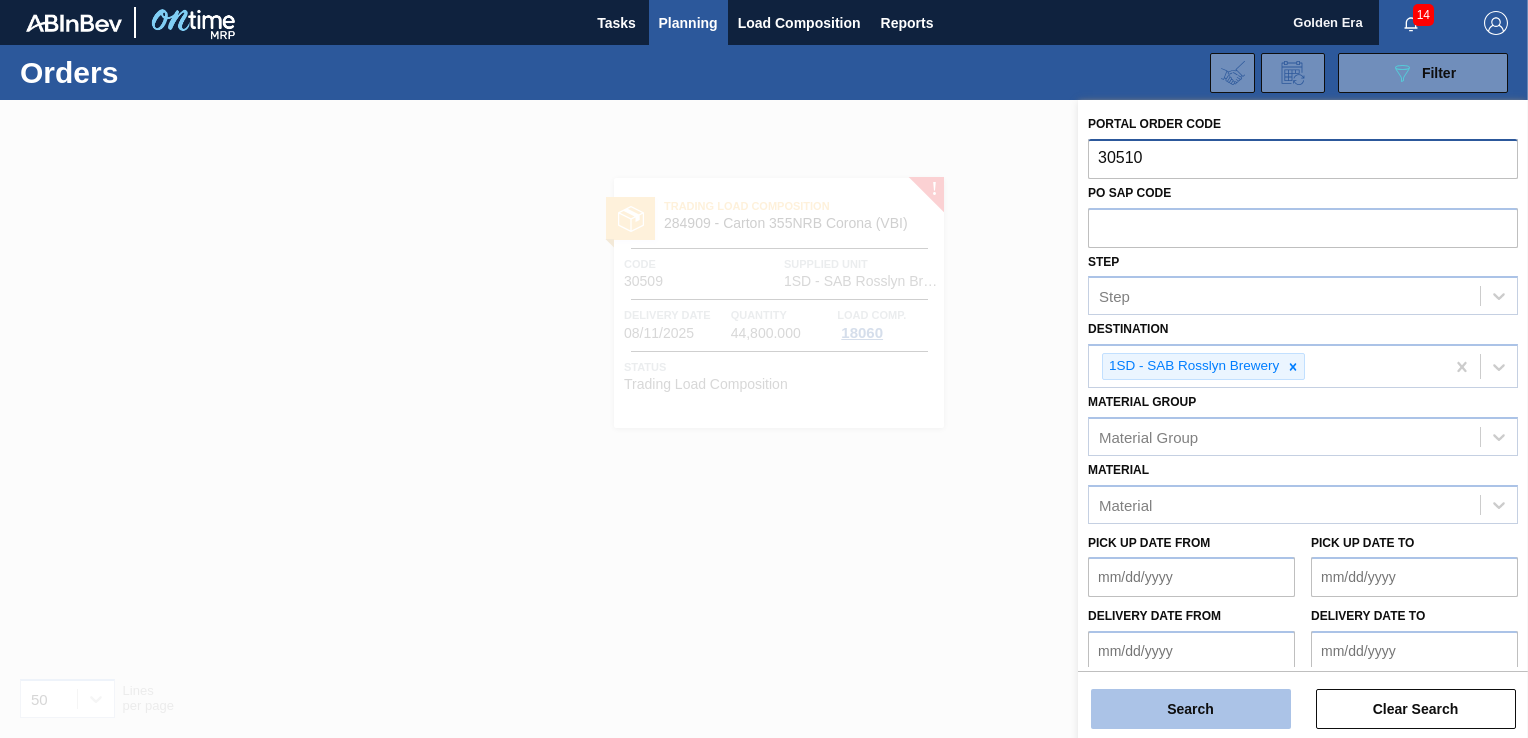 type on "30510" 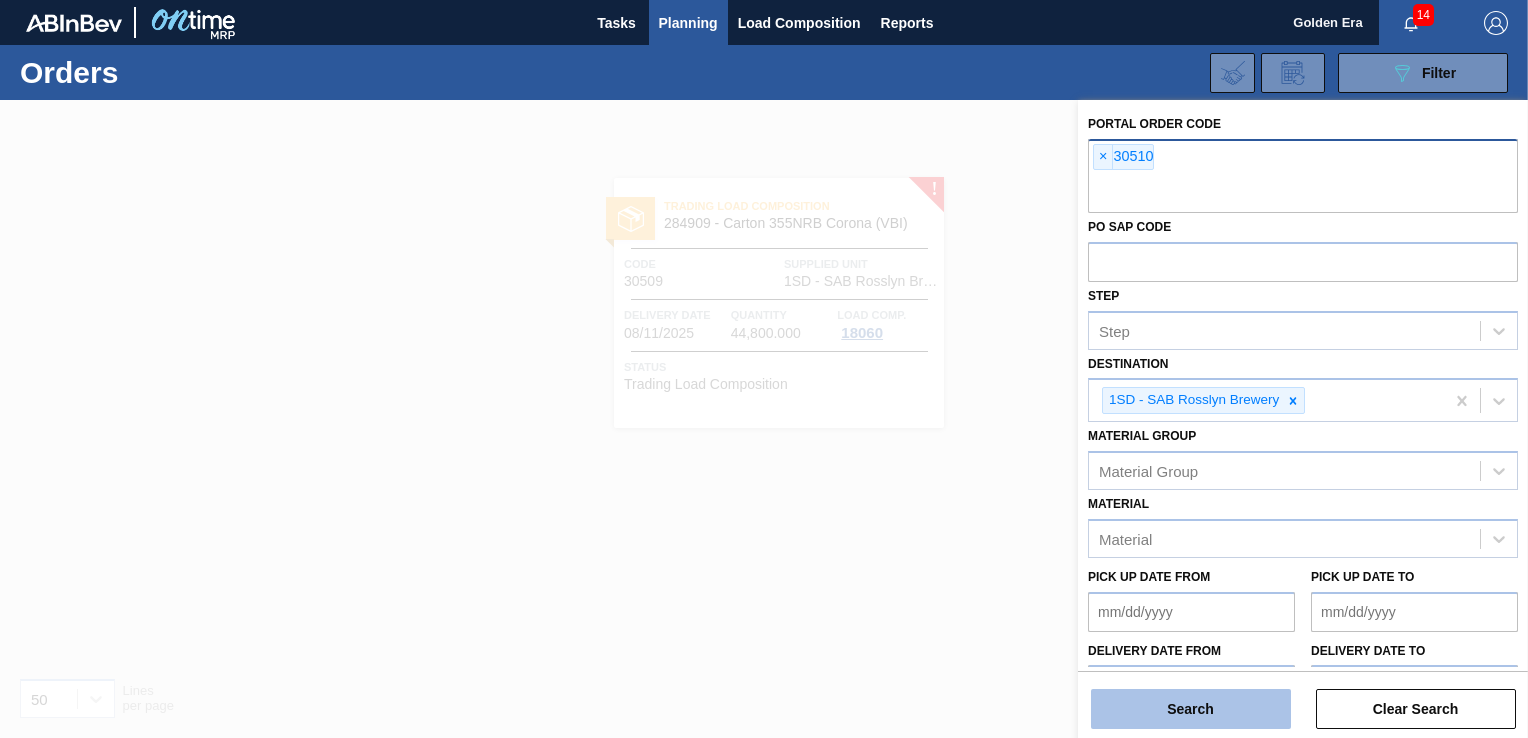 click on "Search" at bounding box center (1191, 709) 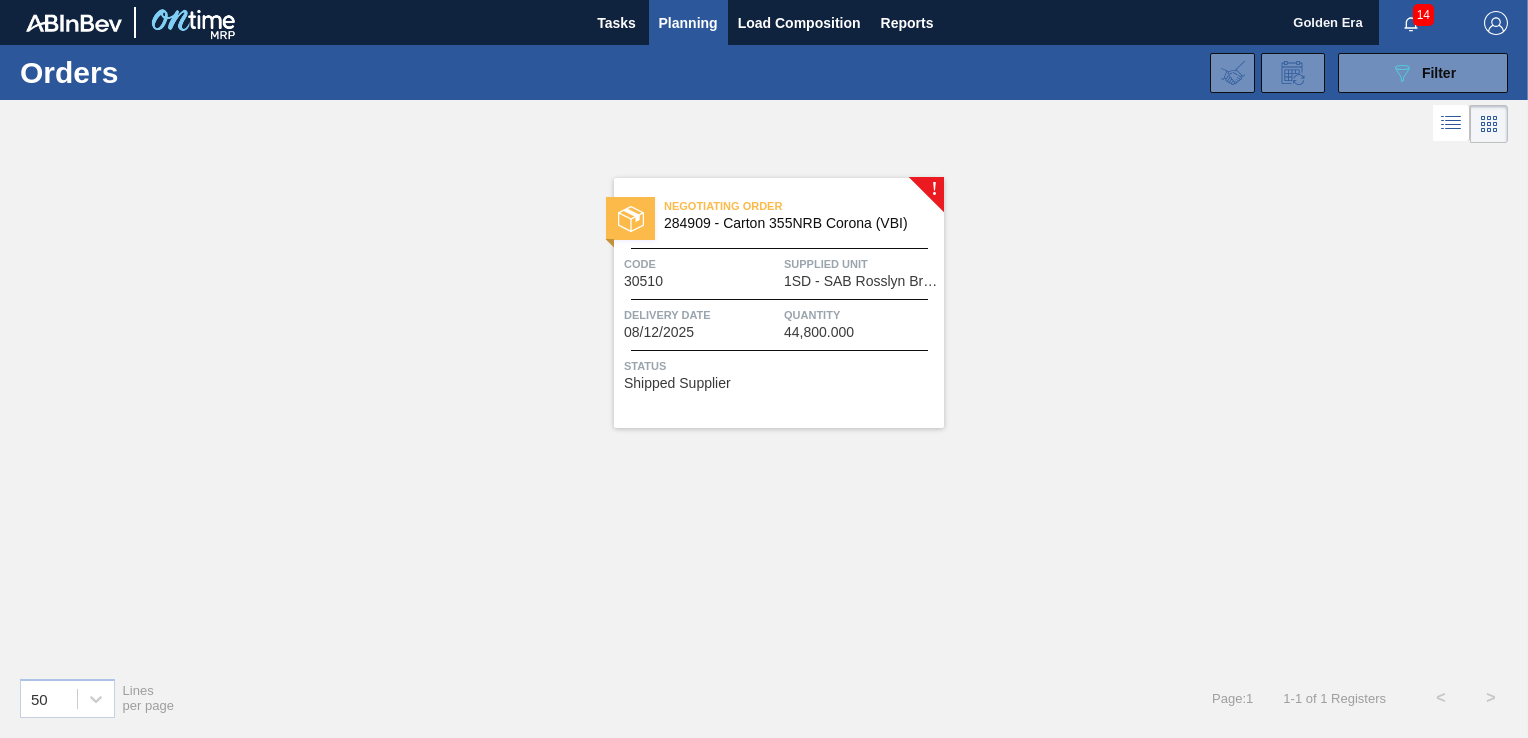click at bounding box center [779, 350] 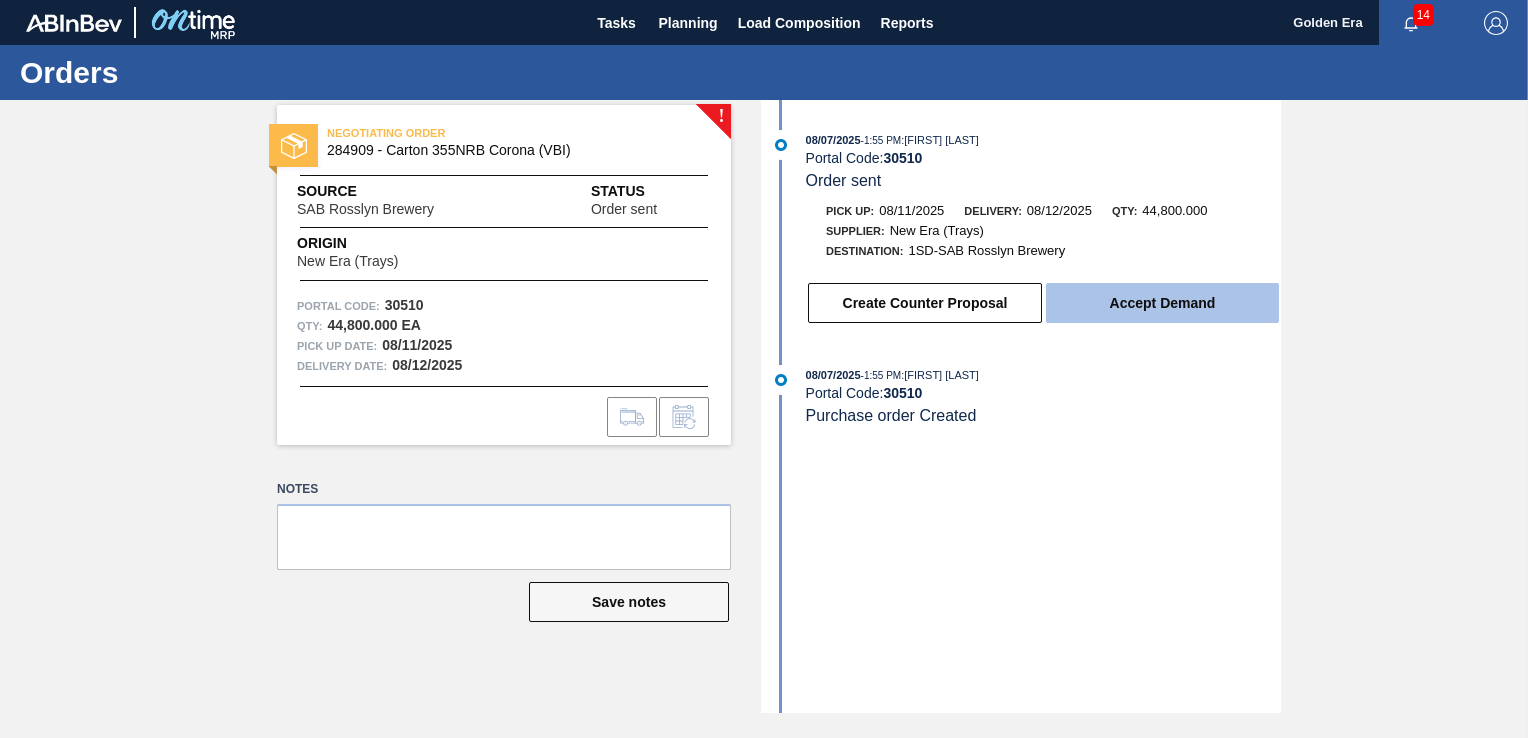 click on "Accept Demand" at bounding box center (1162, 303) 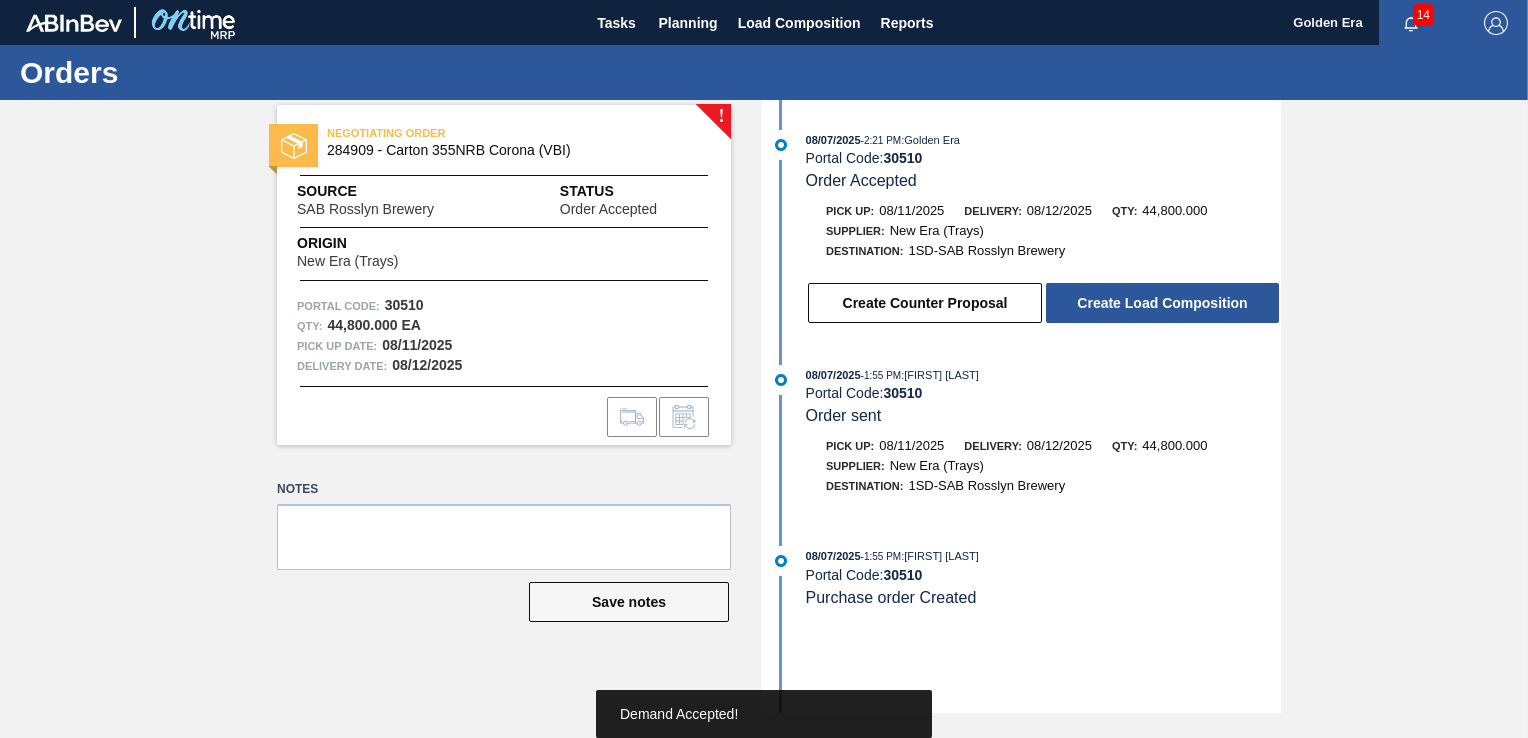 click on "Create Load Composition" at bounding box center [1162, 303] 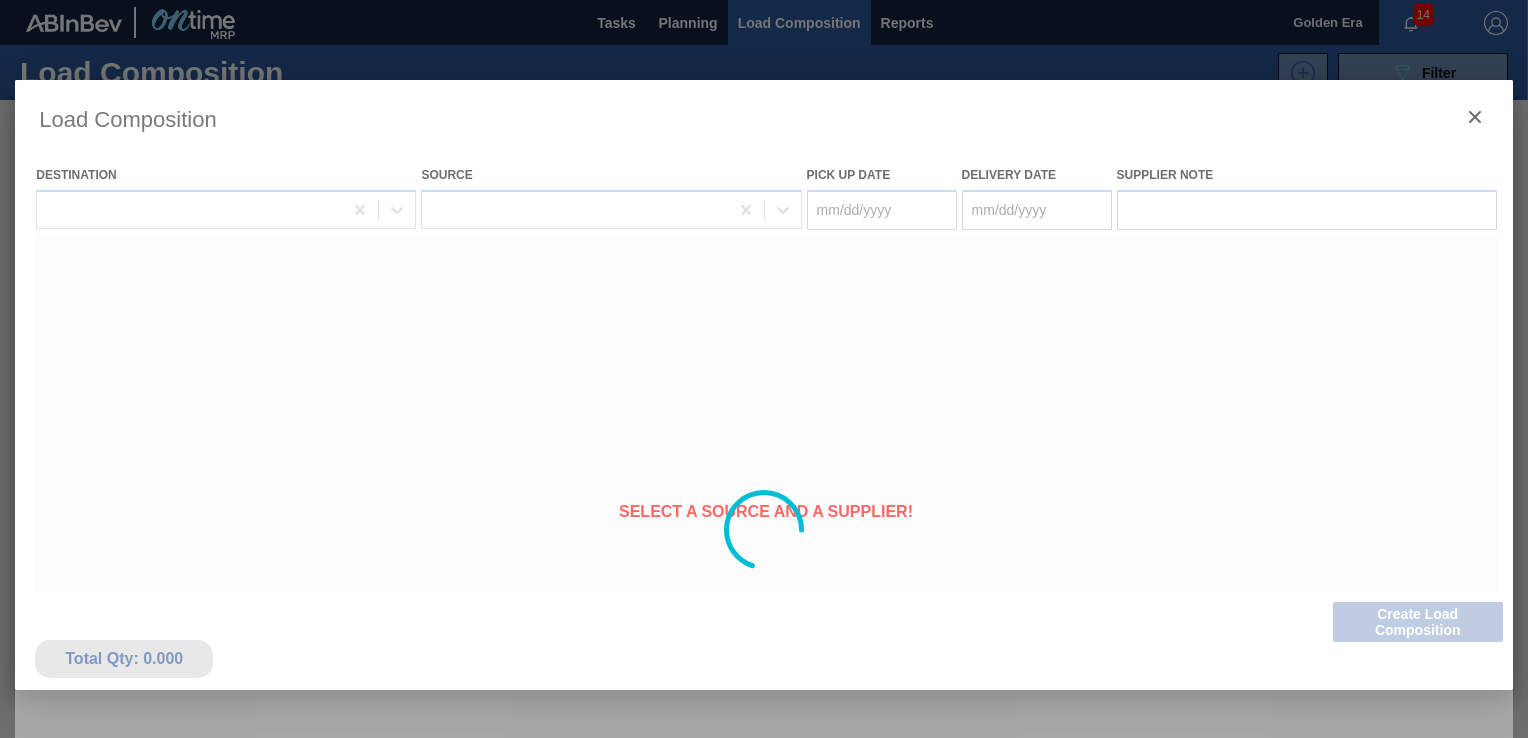 type on "08/11/2025" 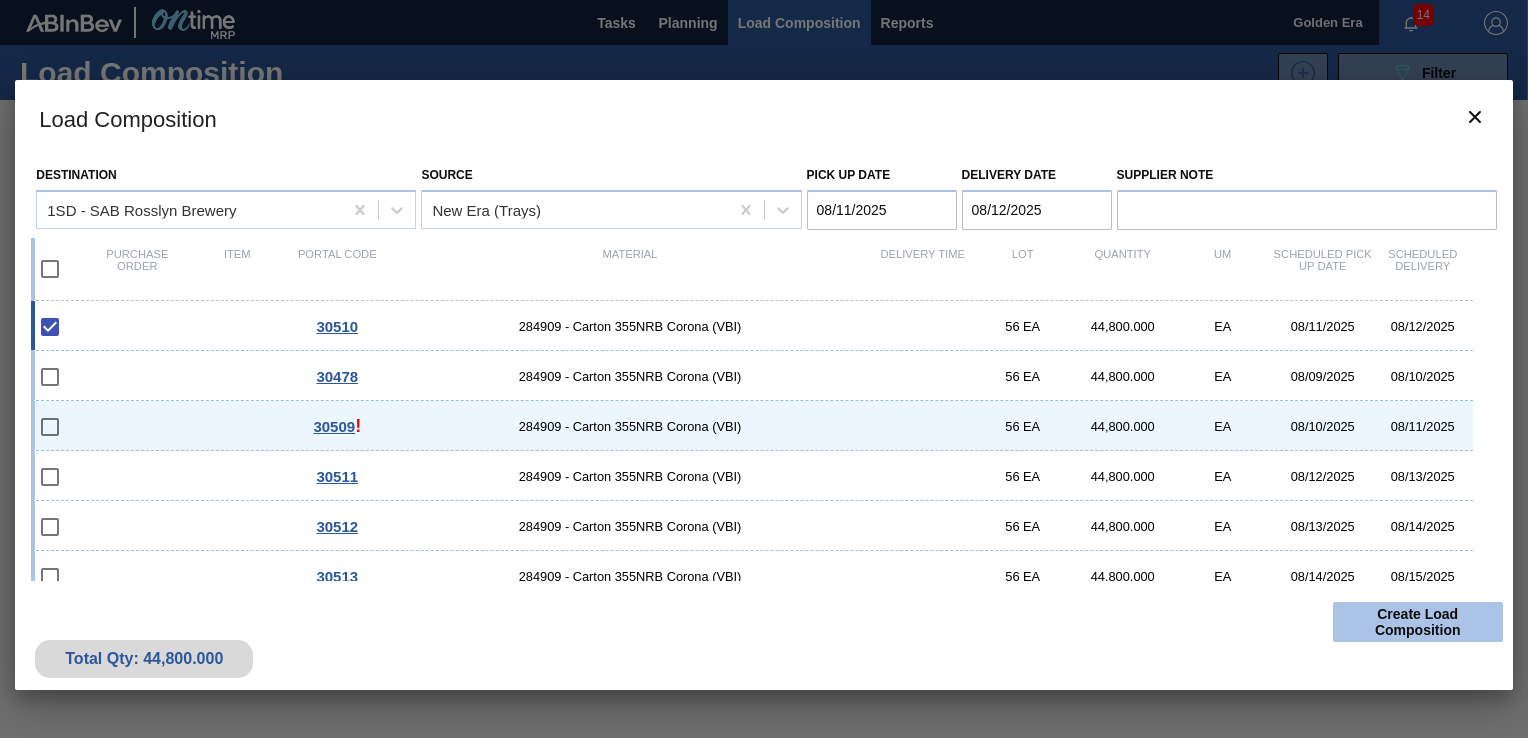 click on "Create Load Composition" at bounding box center [1418, 622] 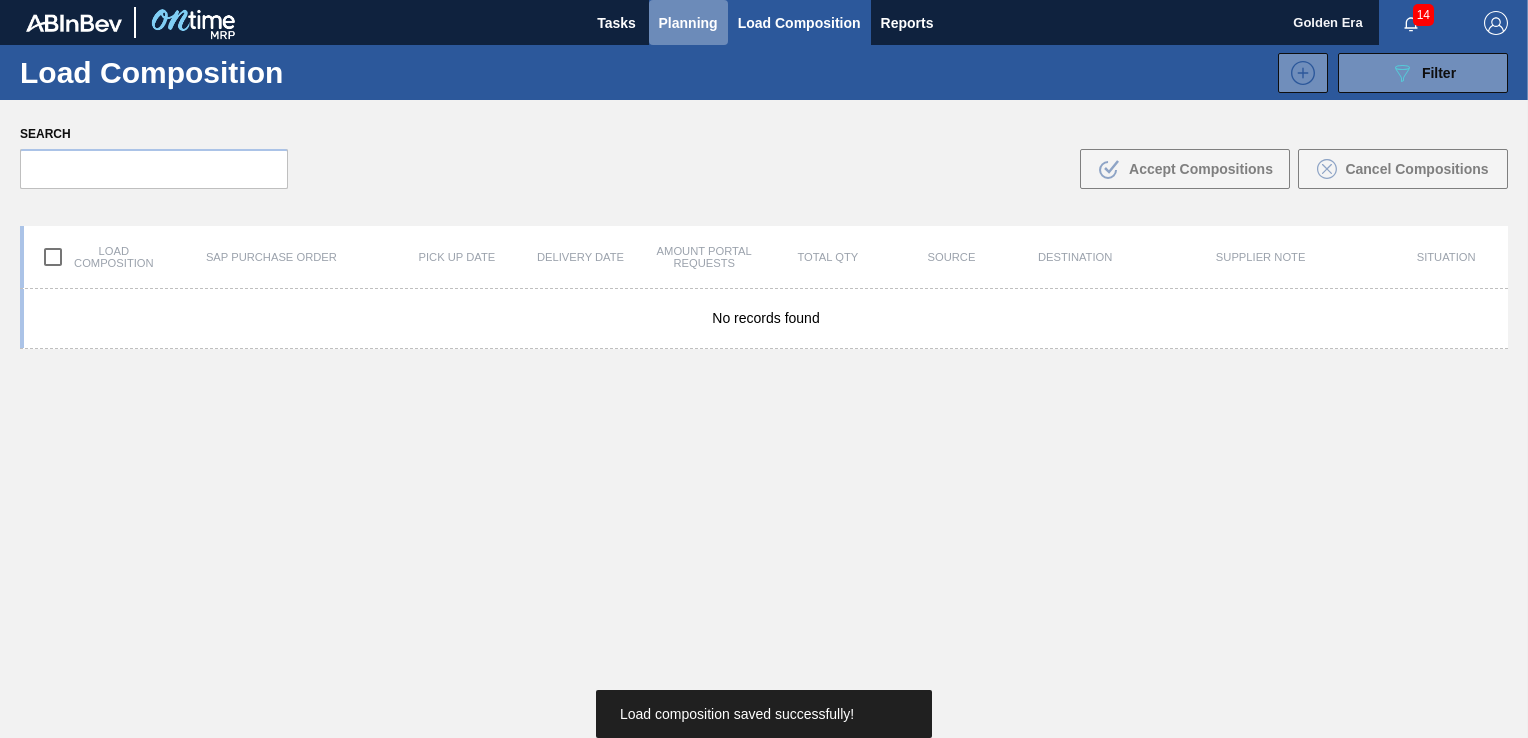 click on "Planning" at bounding box center (688, 23) 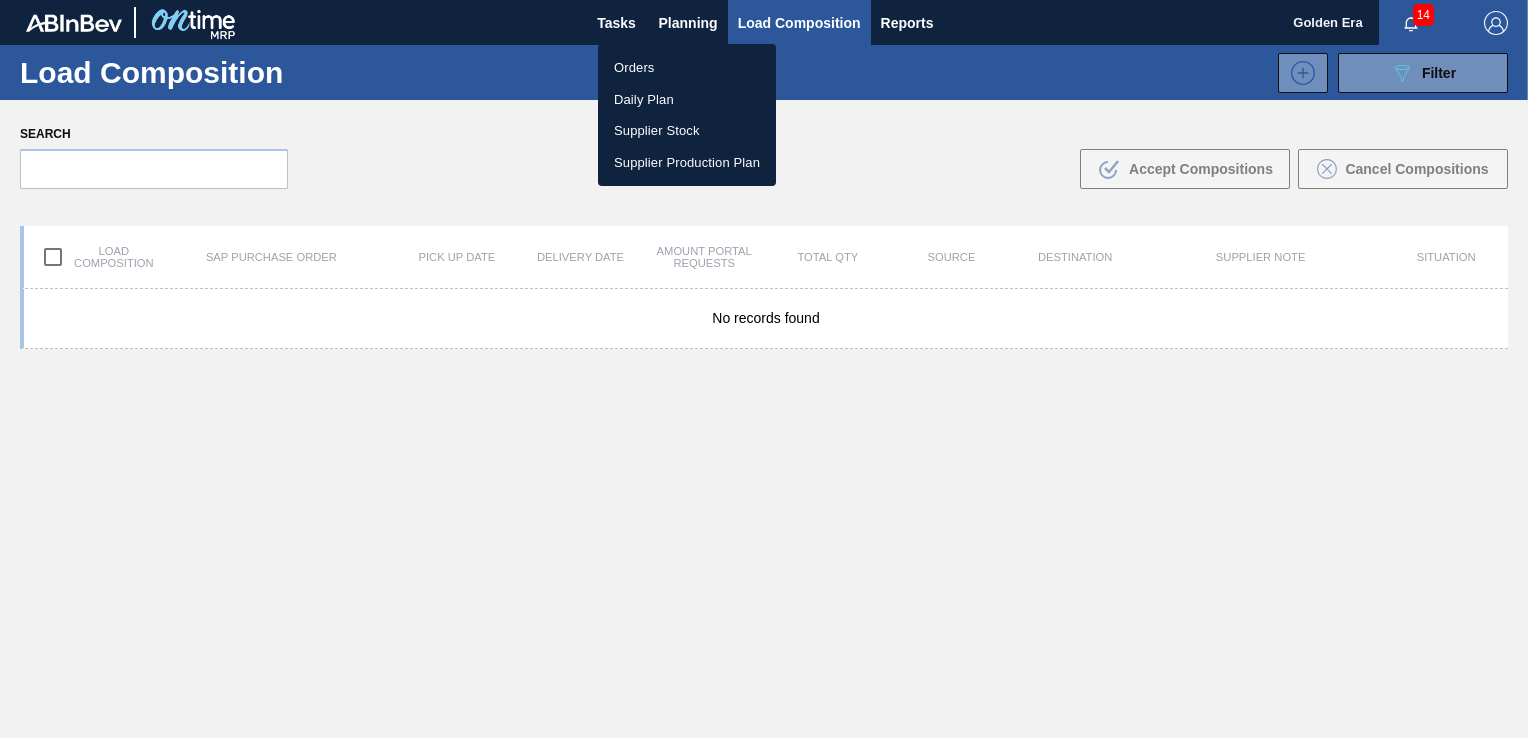 click on "Orders" at bounding box center [687, 68] 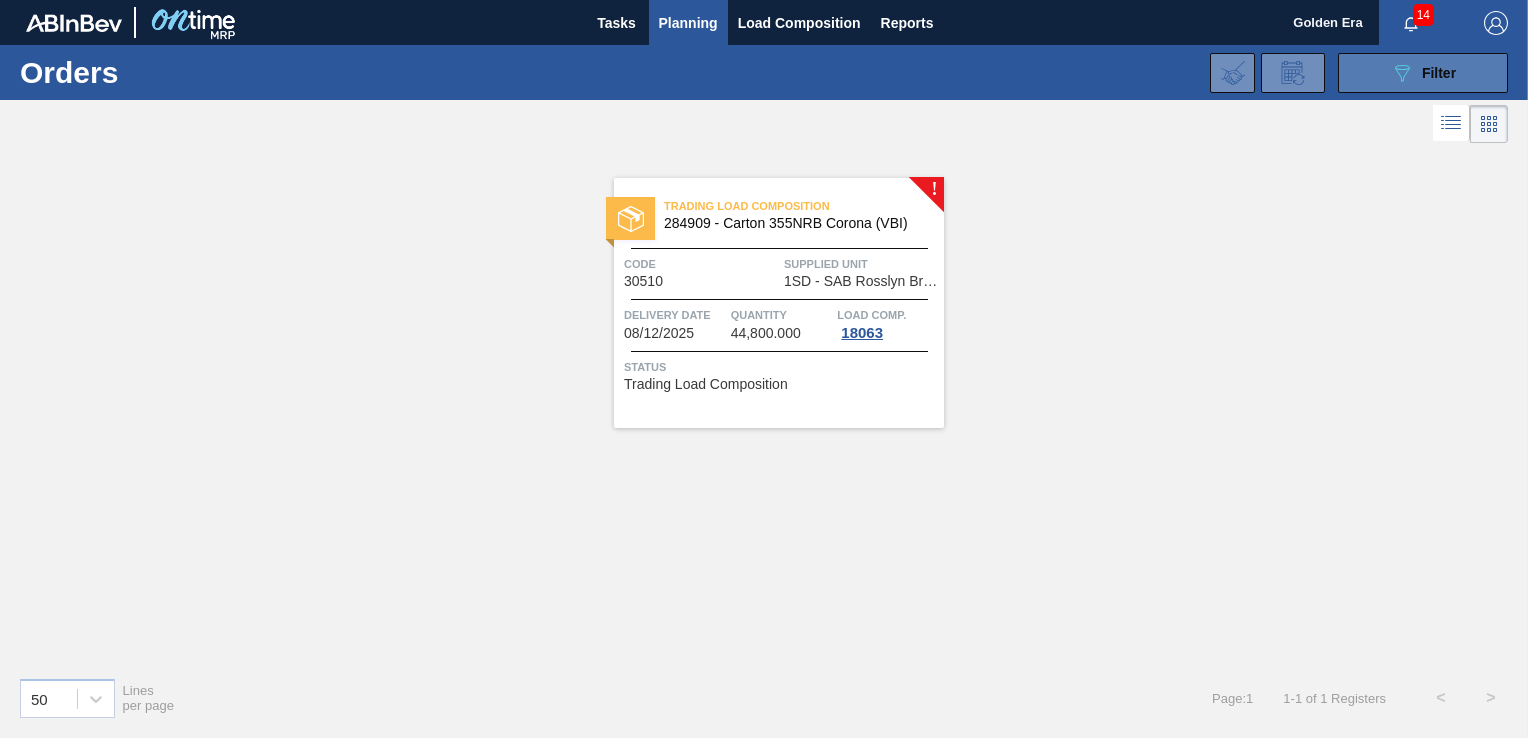 click on "089F7B8B-B2A5-4AFE-B5C0-19BA573D28AC" 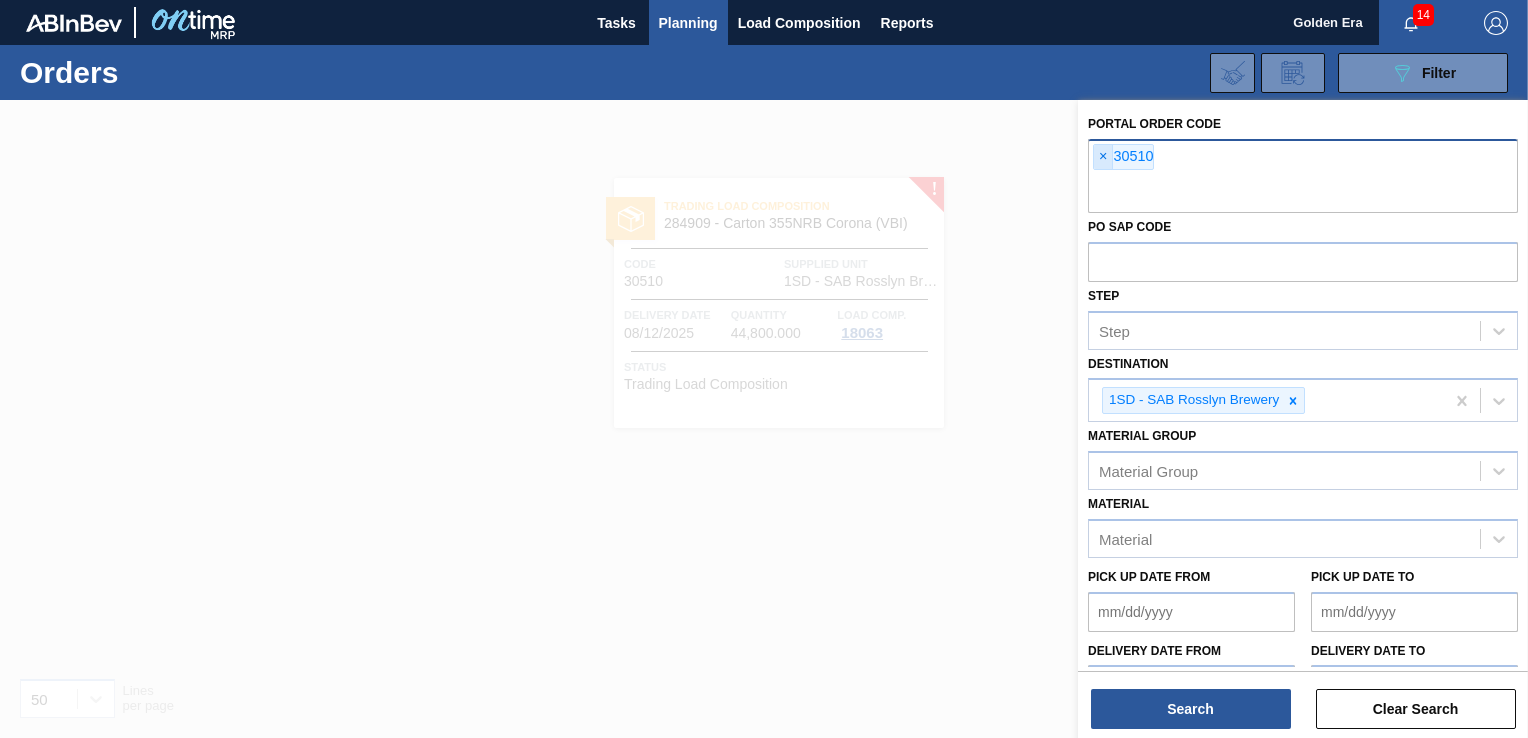 click on "×" at bounding box center (1103, 157) 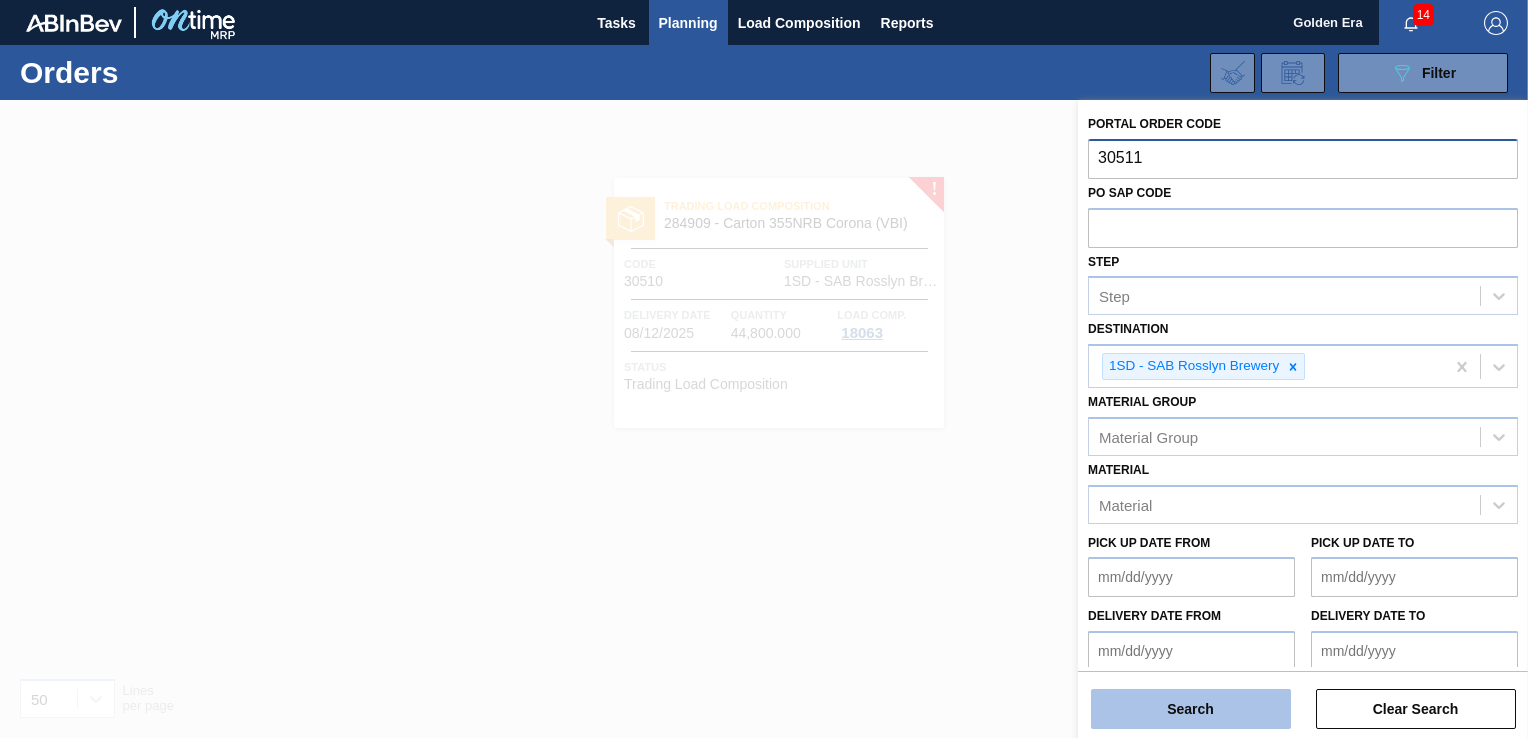 type on "30511" 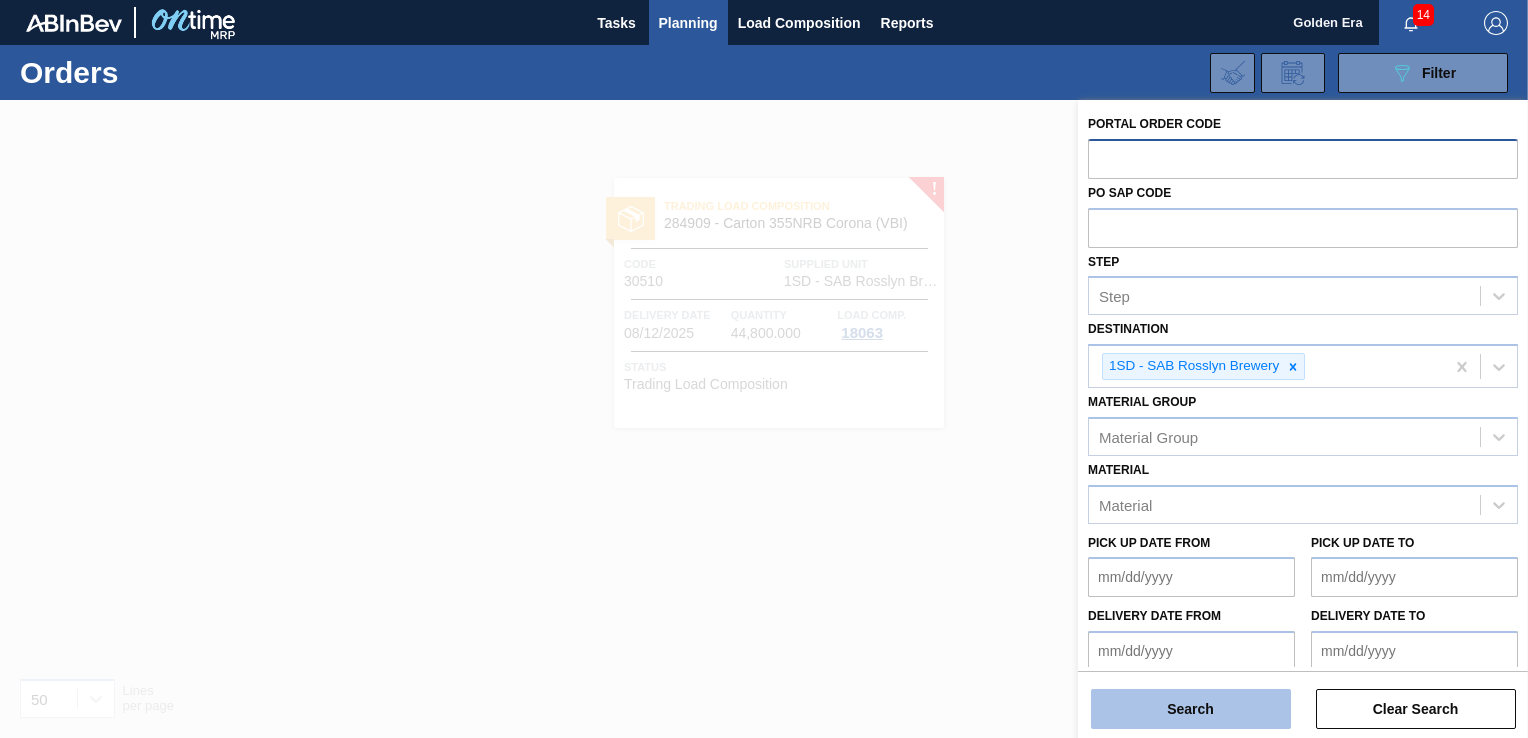 click on "Search" at bounding box center [1191, 709] 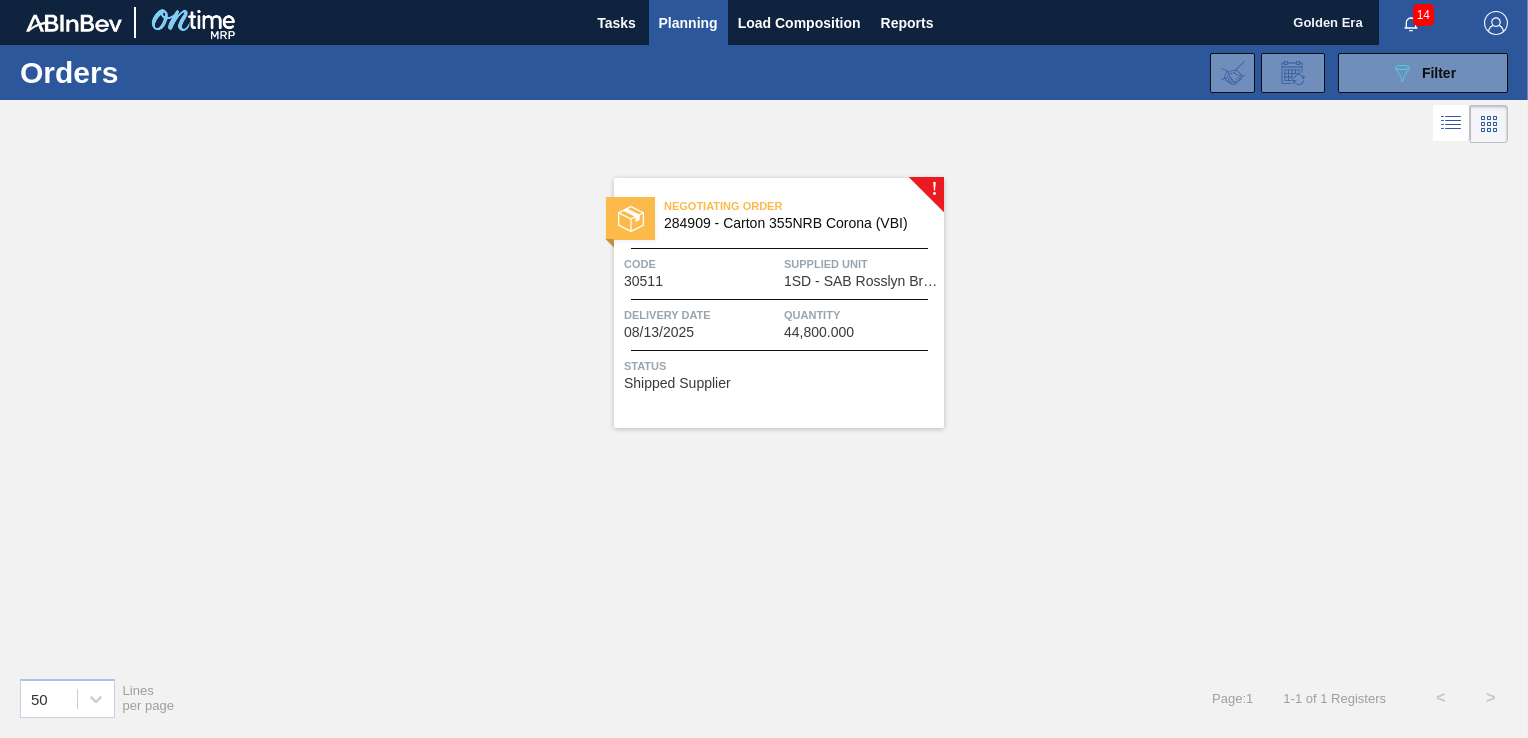 click on "Quantity 44,800.000" at bounding box center [861, 322] 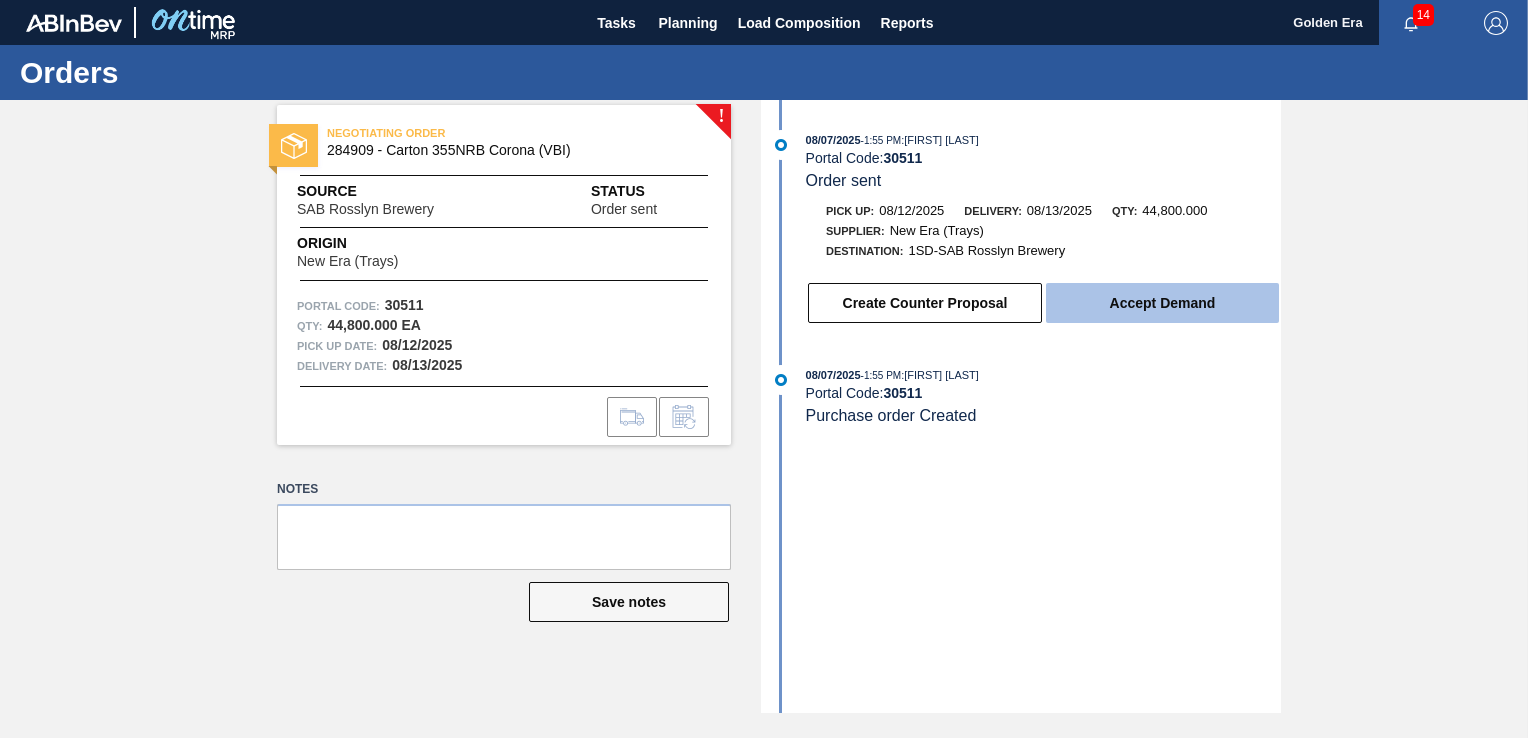 click on "Accept Demand" at bounding box center (1162, 303) 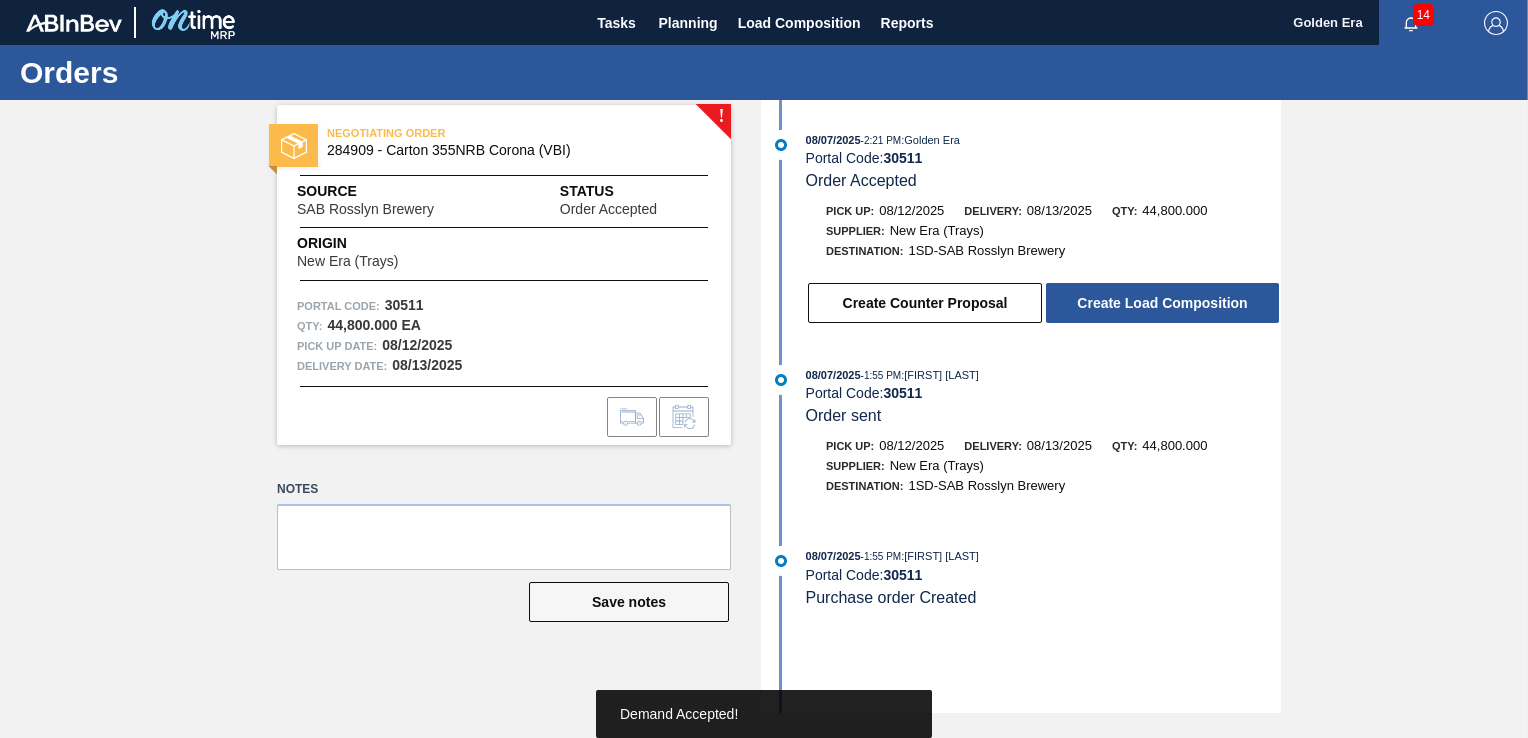 click on "Create Load Composition" at bounding box center (1162, 303) 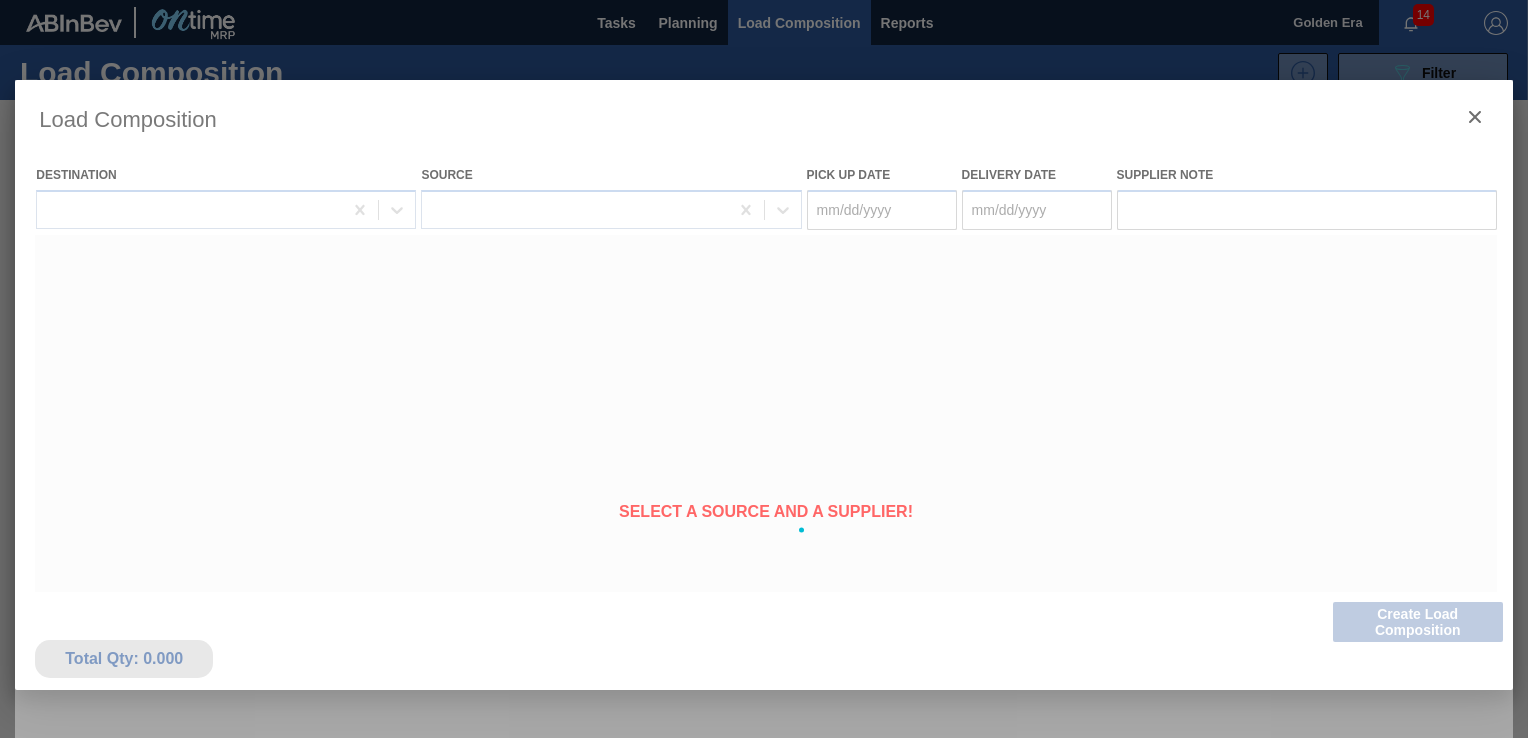 type on "08/12/2025" 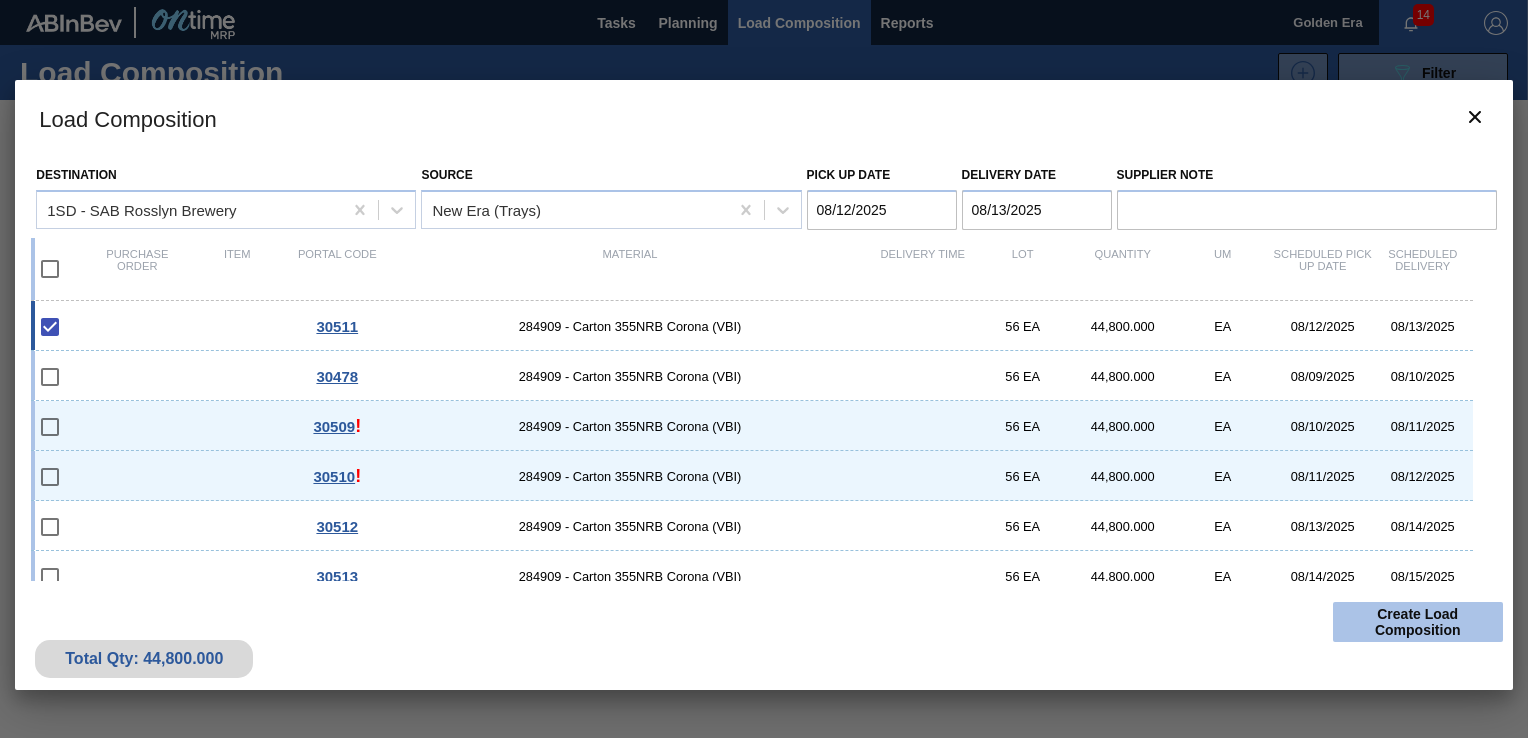 click on "Create Load Composition" at bounding box center [1418, 622] 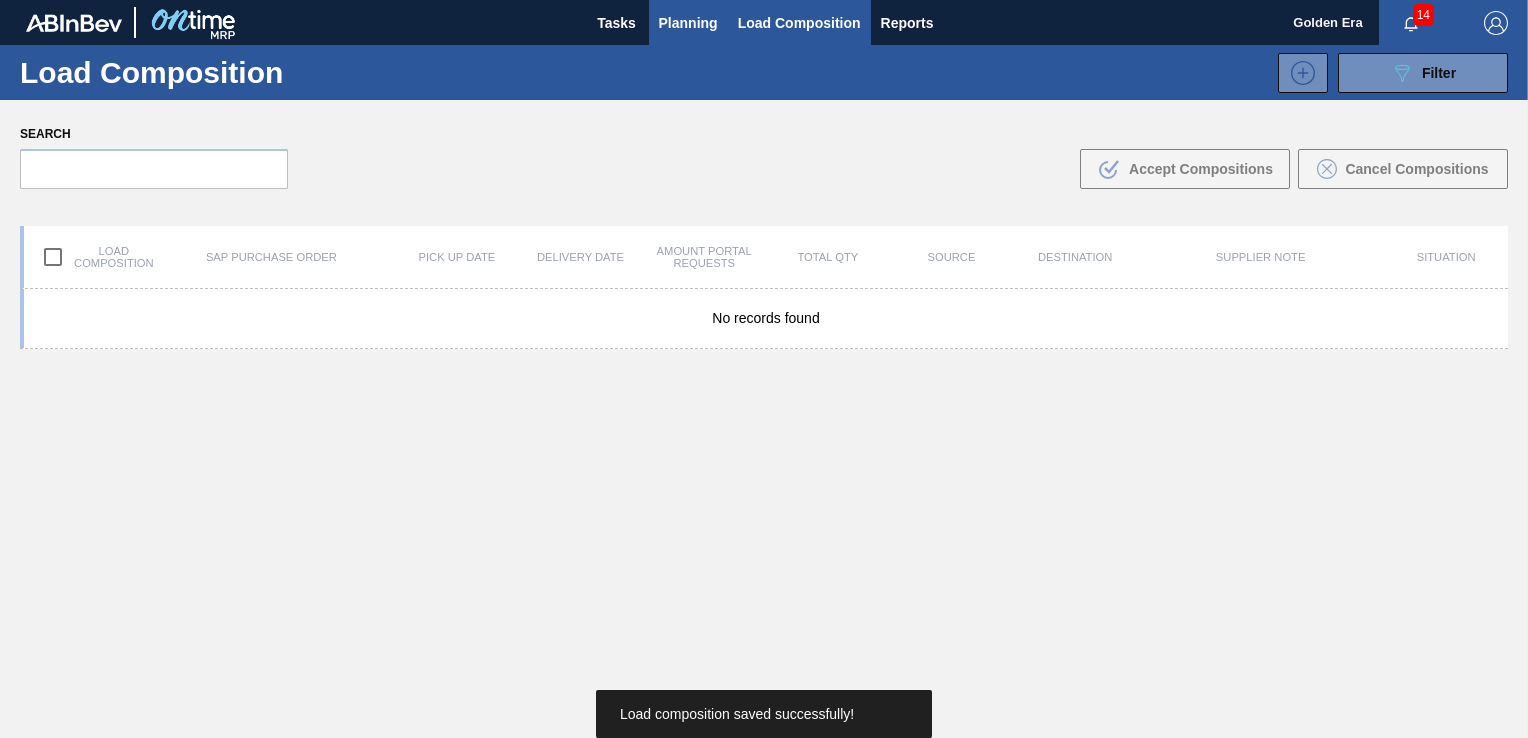 click on "Planning" at bounding box center [688, 23] 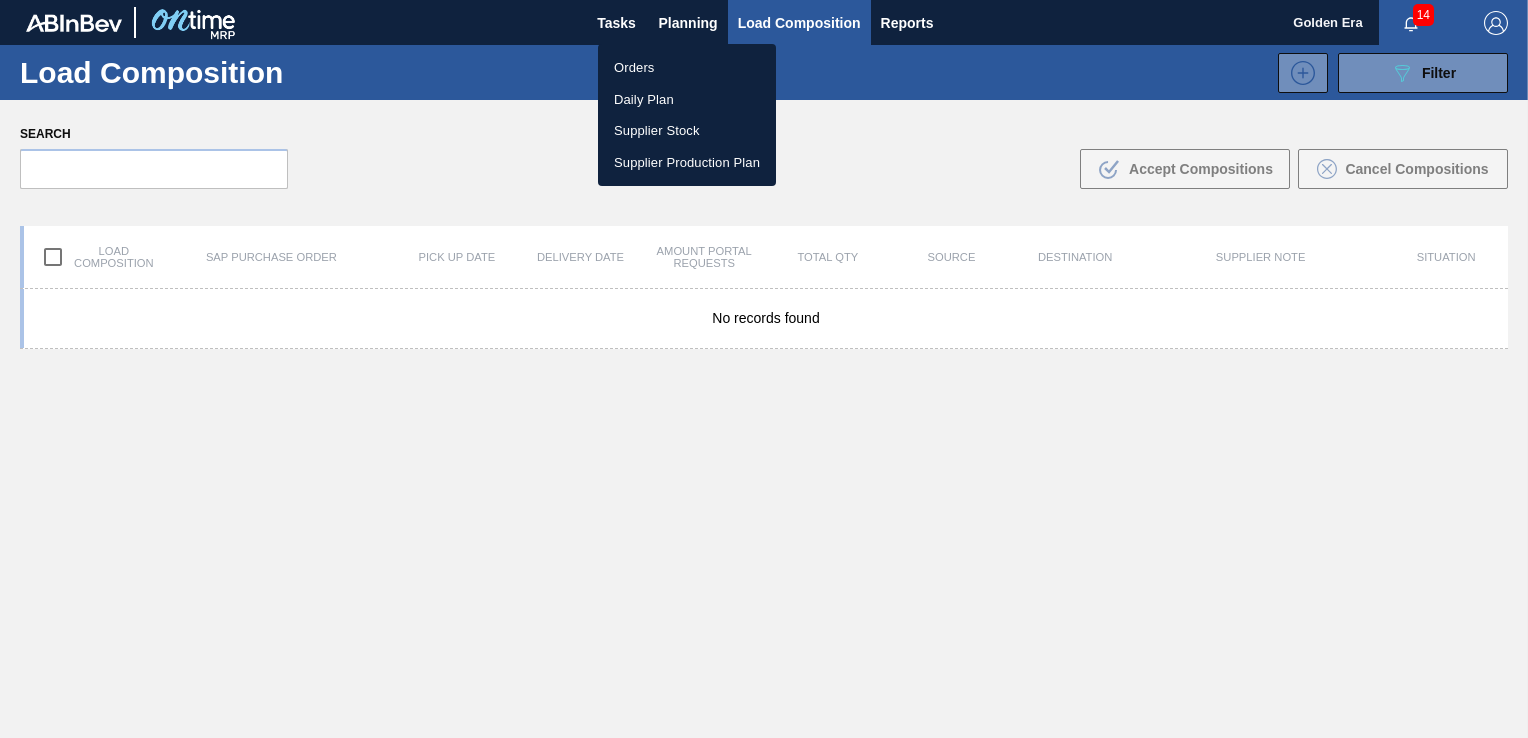 click on "Orders" at bounding box center [687, 68] 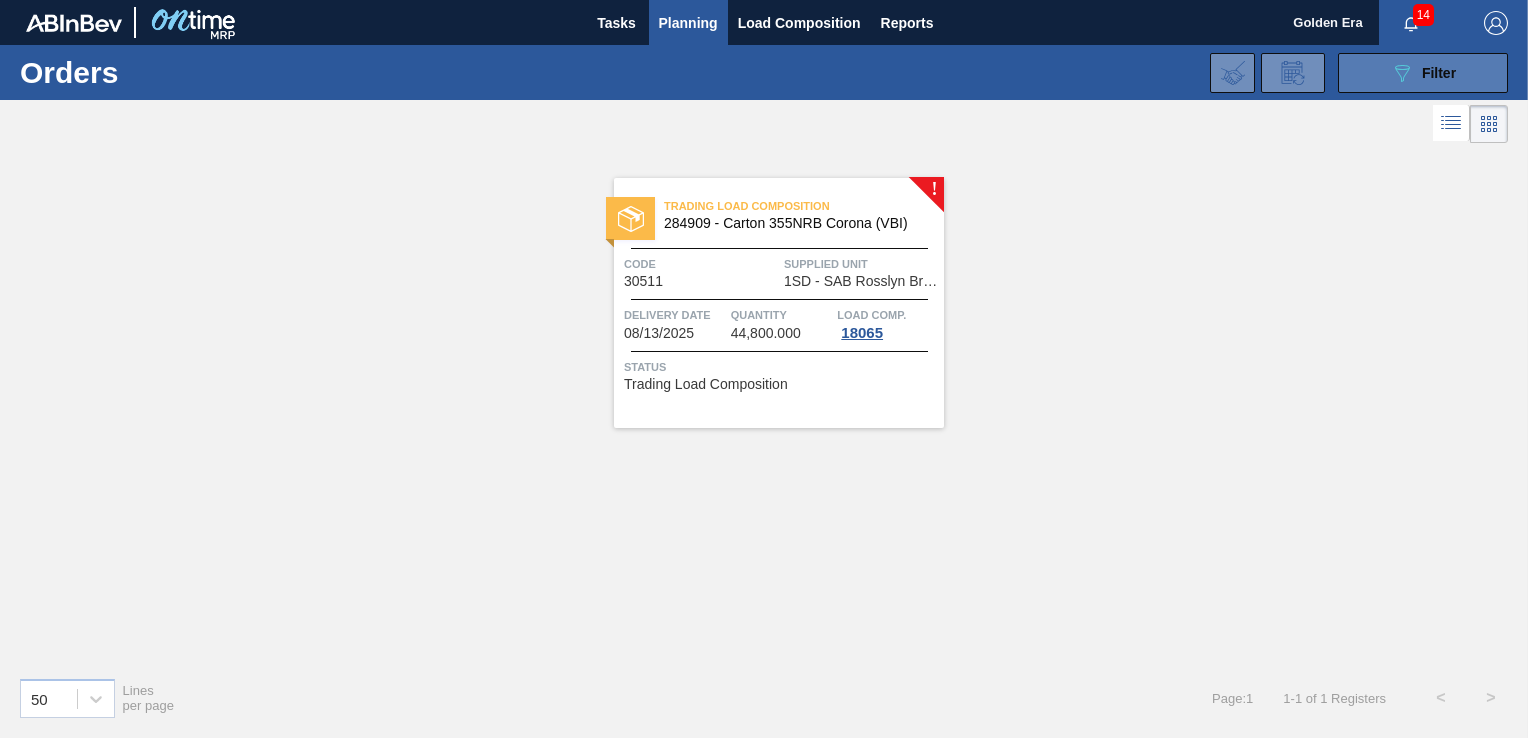 click on "089F7B8B-B2A5-4AFE-B5C0-19BA573D28AC" 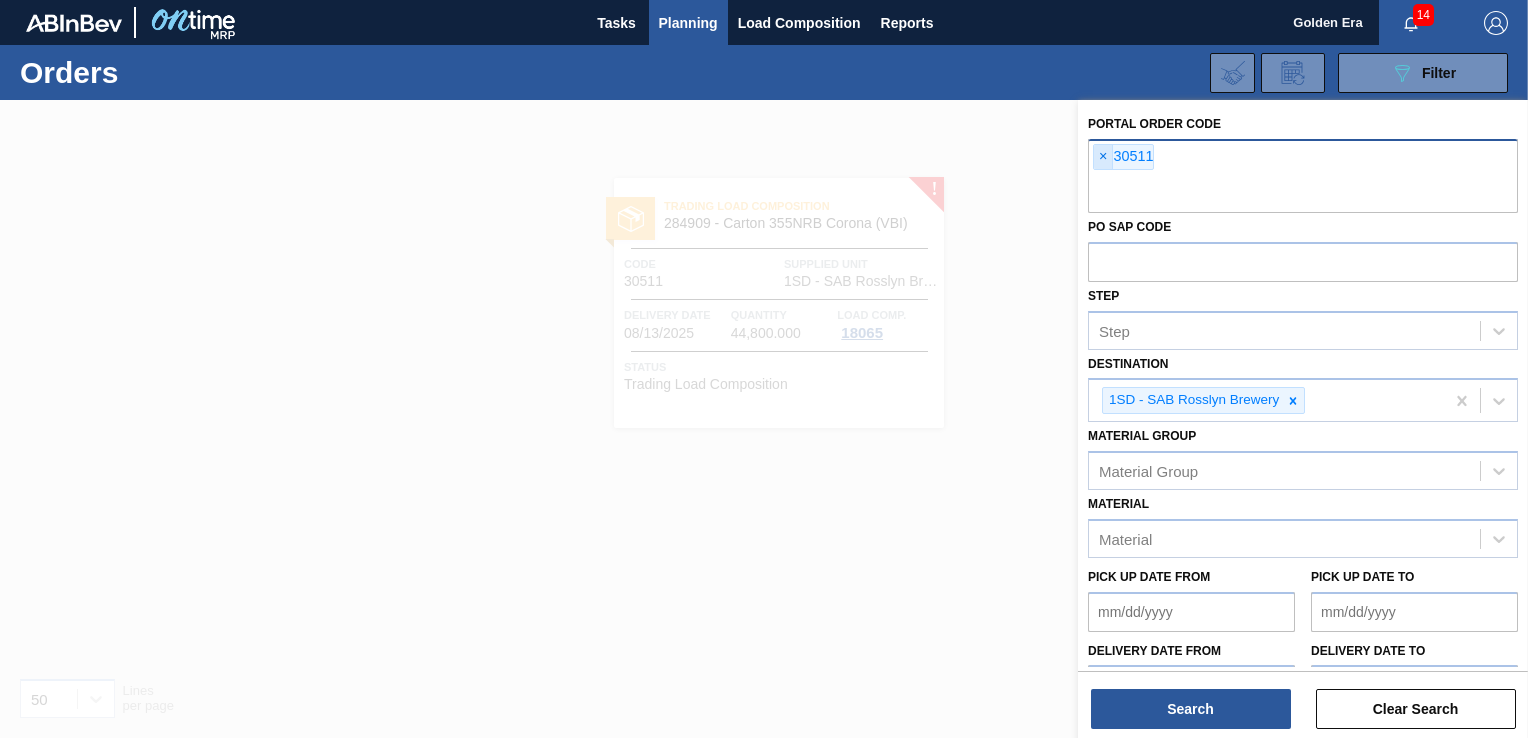 click on "×" at bounding box center [1103, 157] 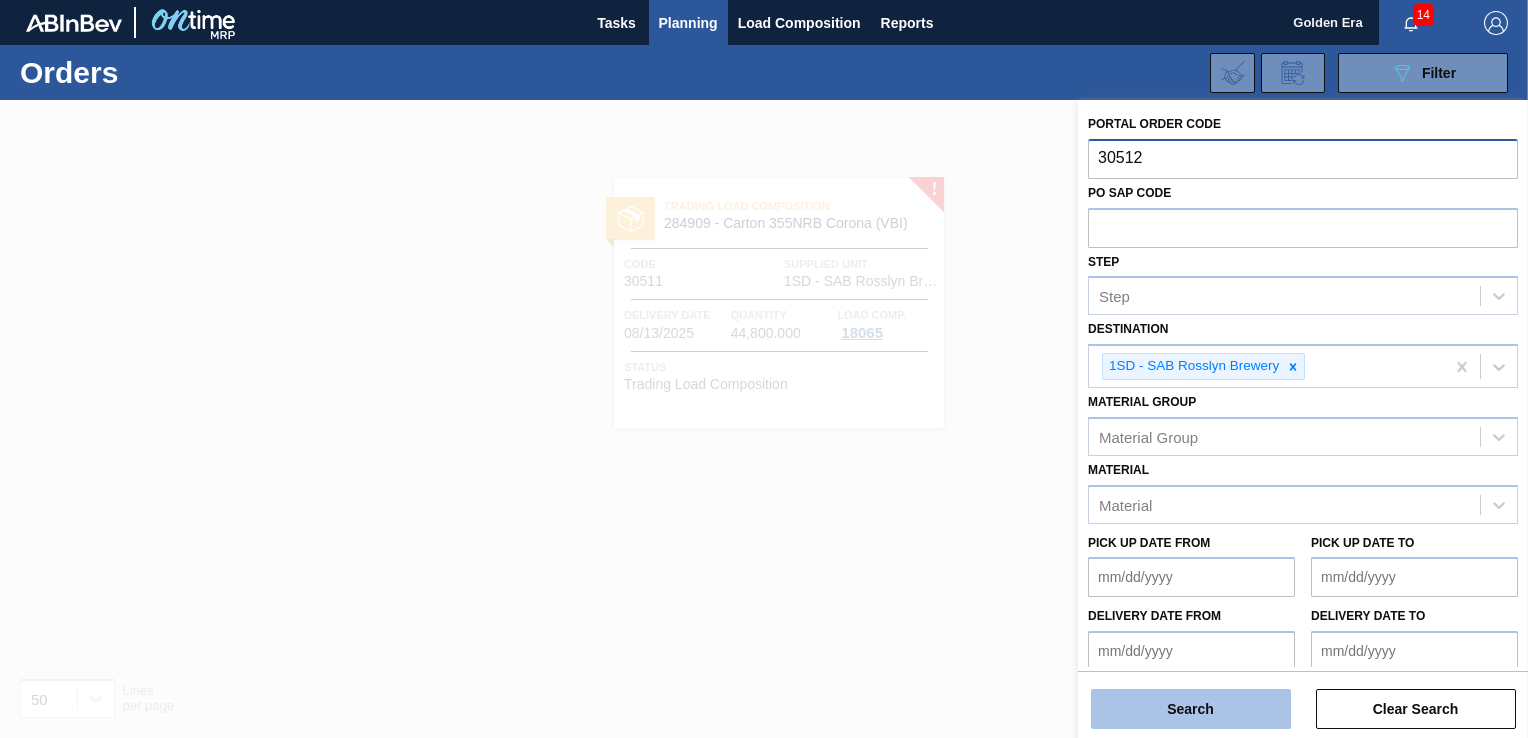 type on "30512" 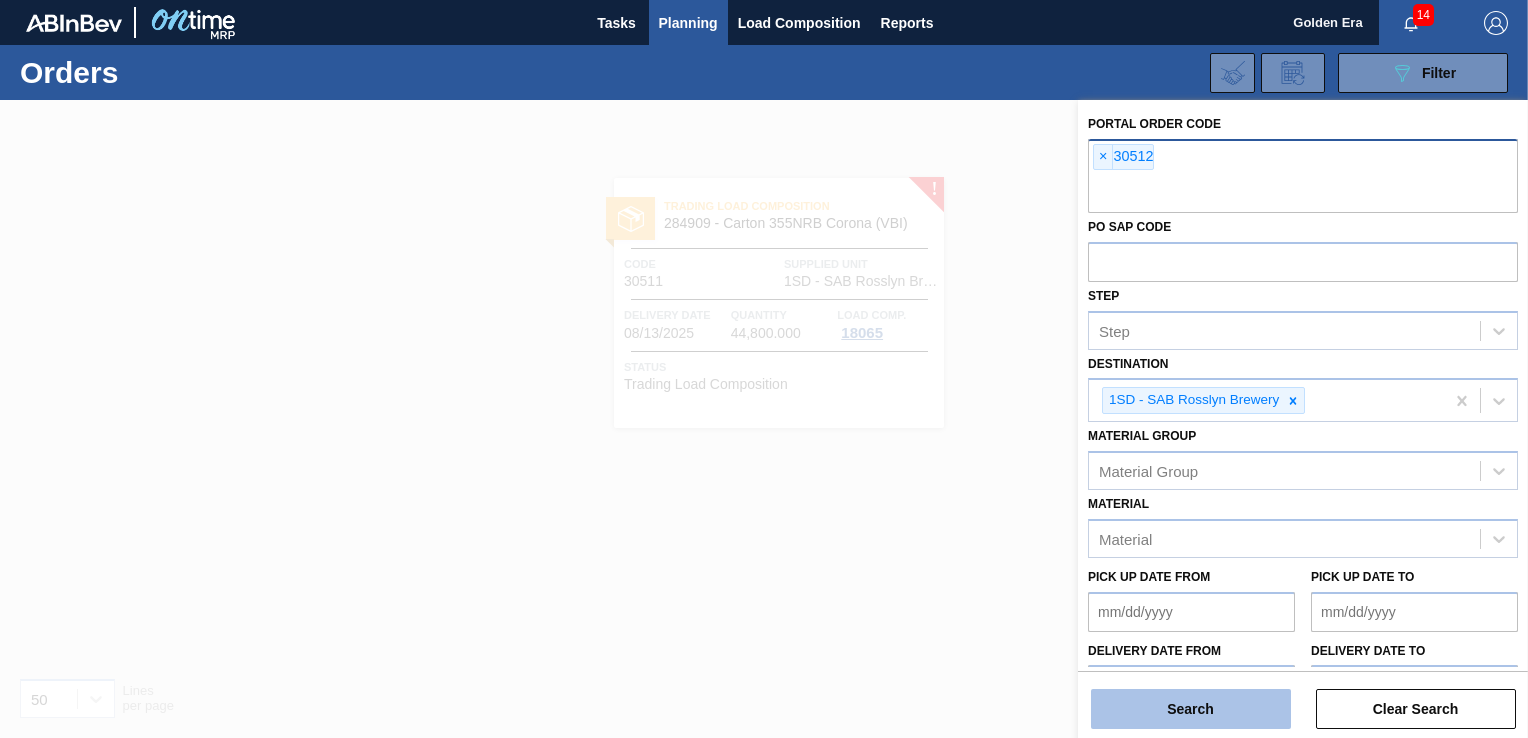 click on "Search" at bounding box center [1191, 709] 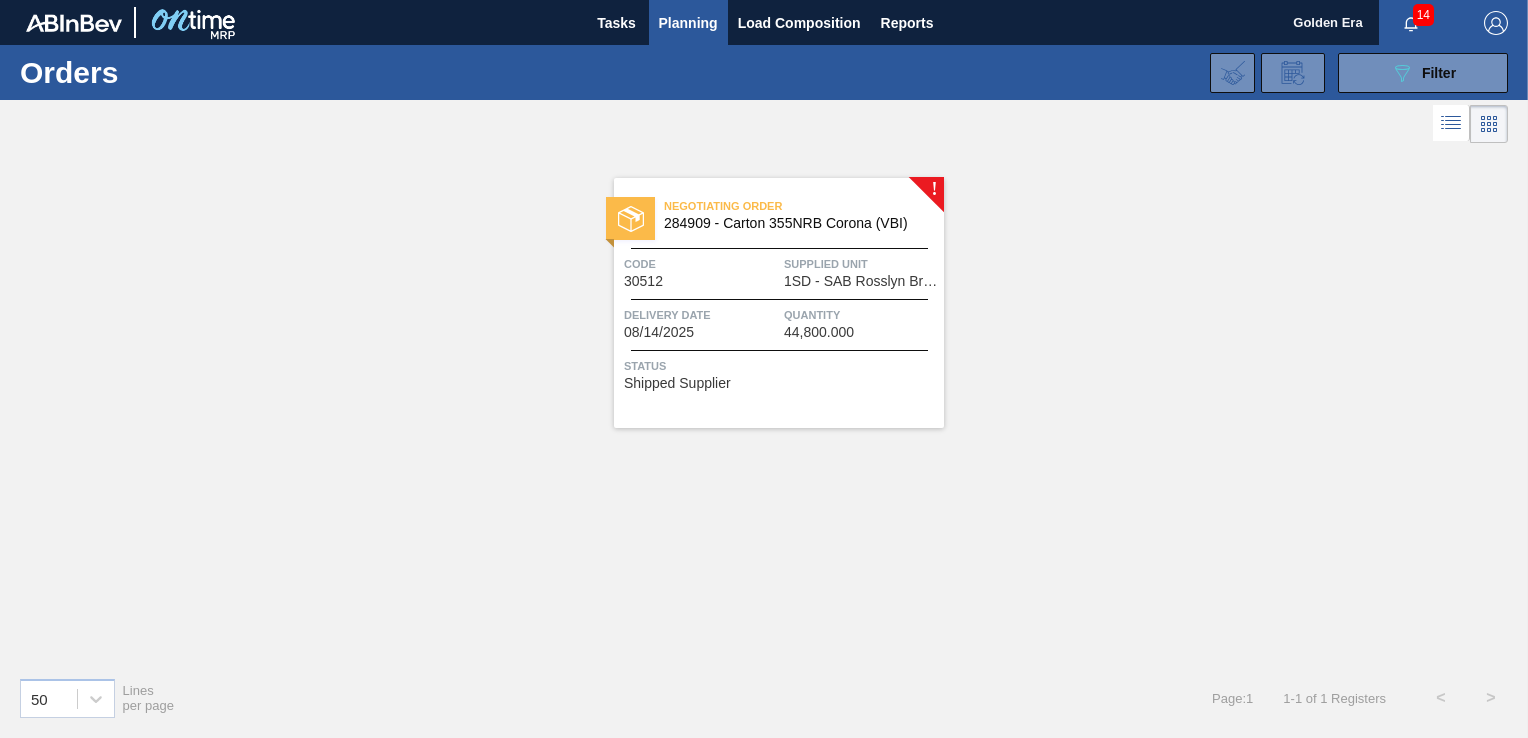 click at bounding box center [779, 350] 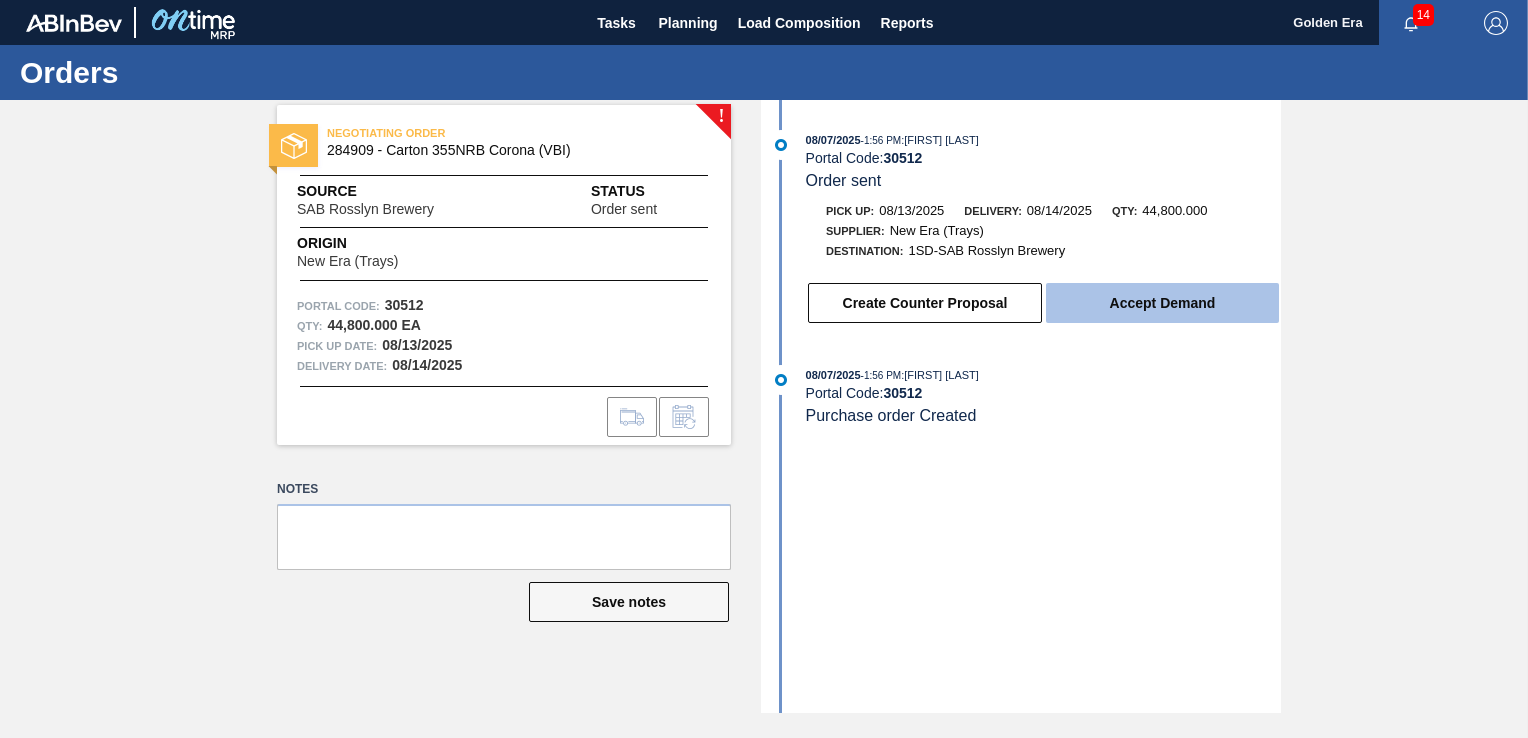 click on "Accept Demand" at bounding box center [1162, 303] 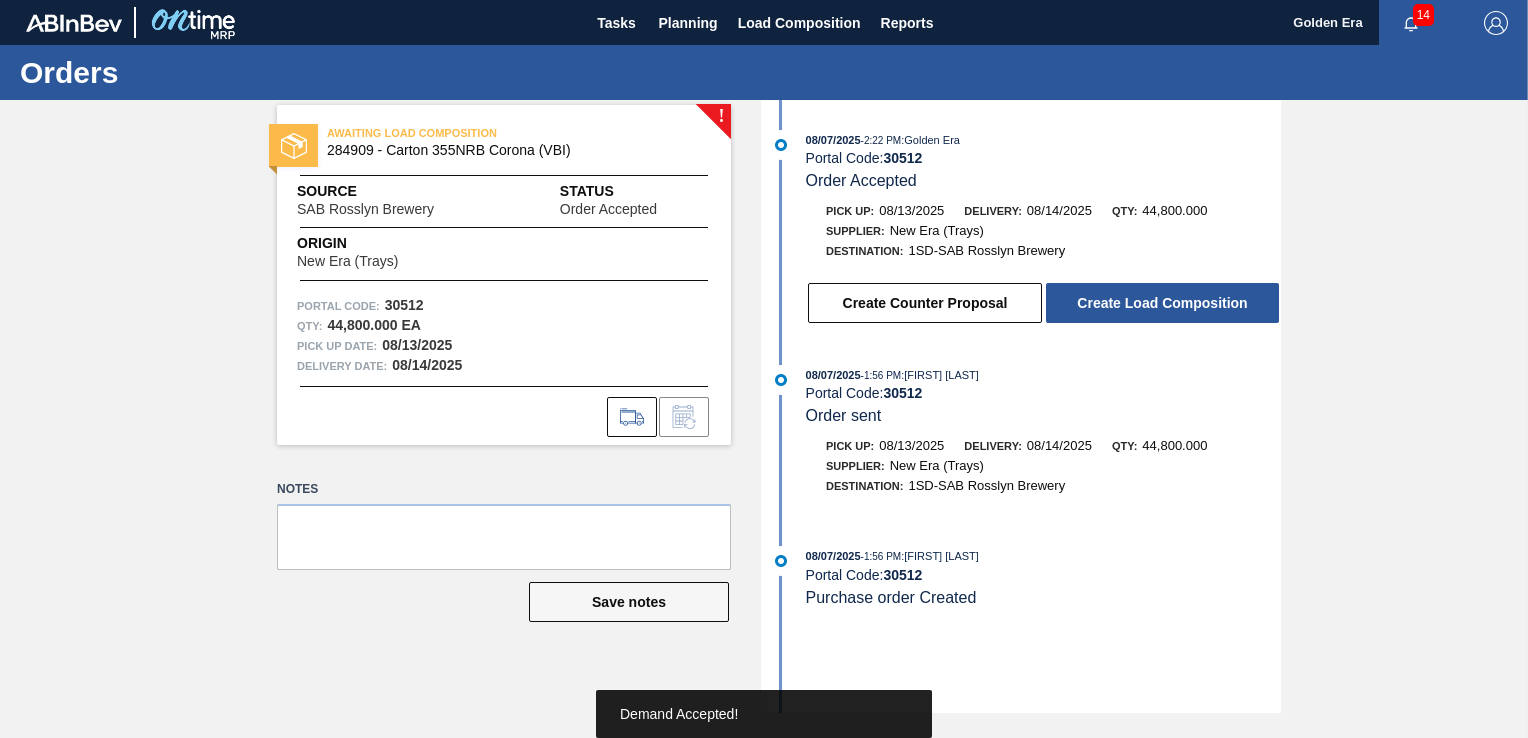 click on "Create Load Composition" at bounding box center [1162, 303] 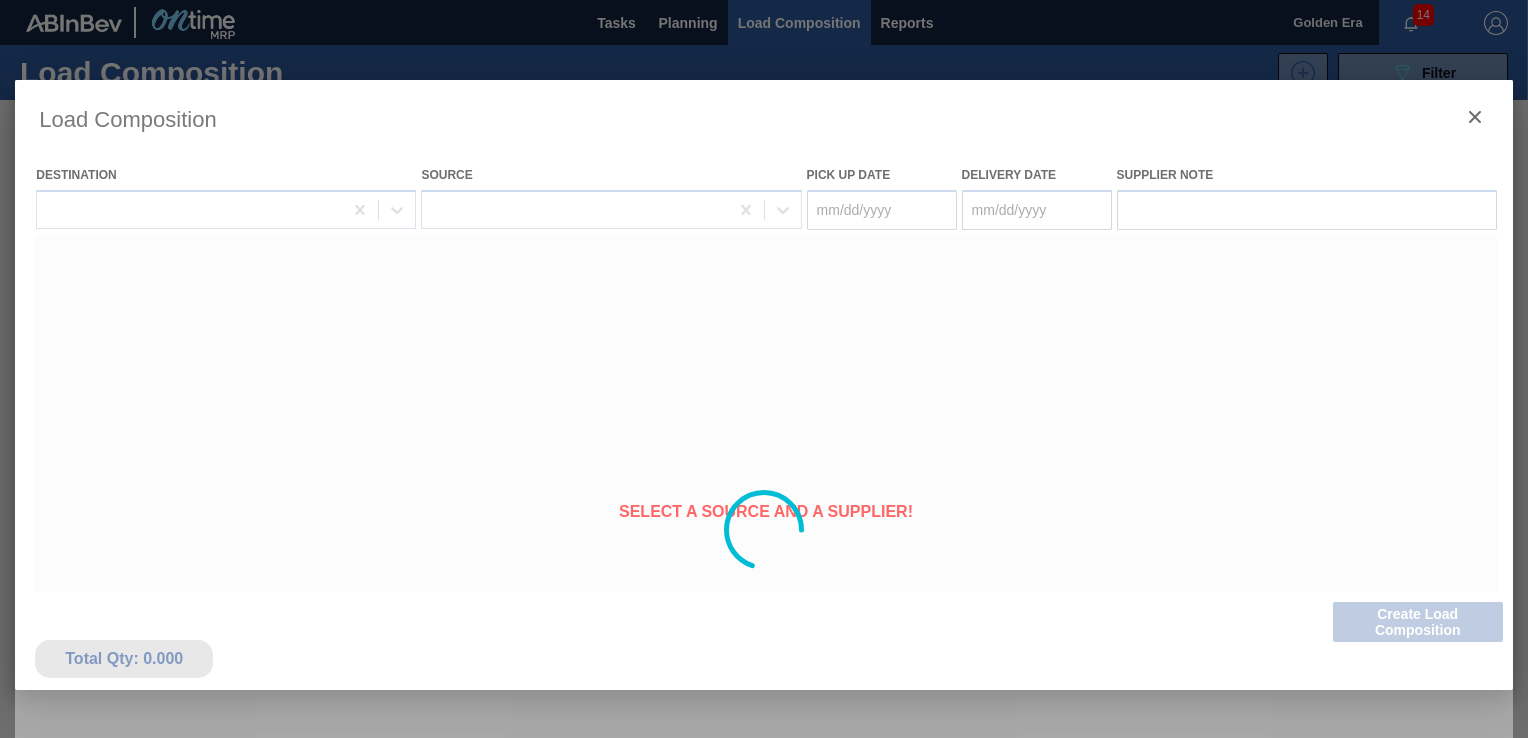 type on "08/13/2025" 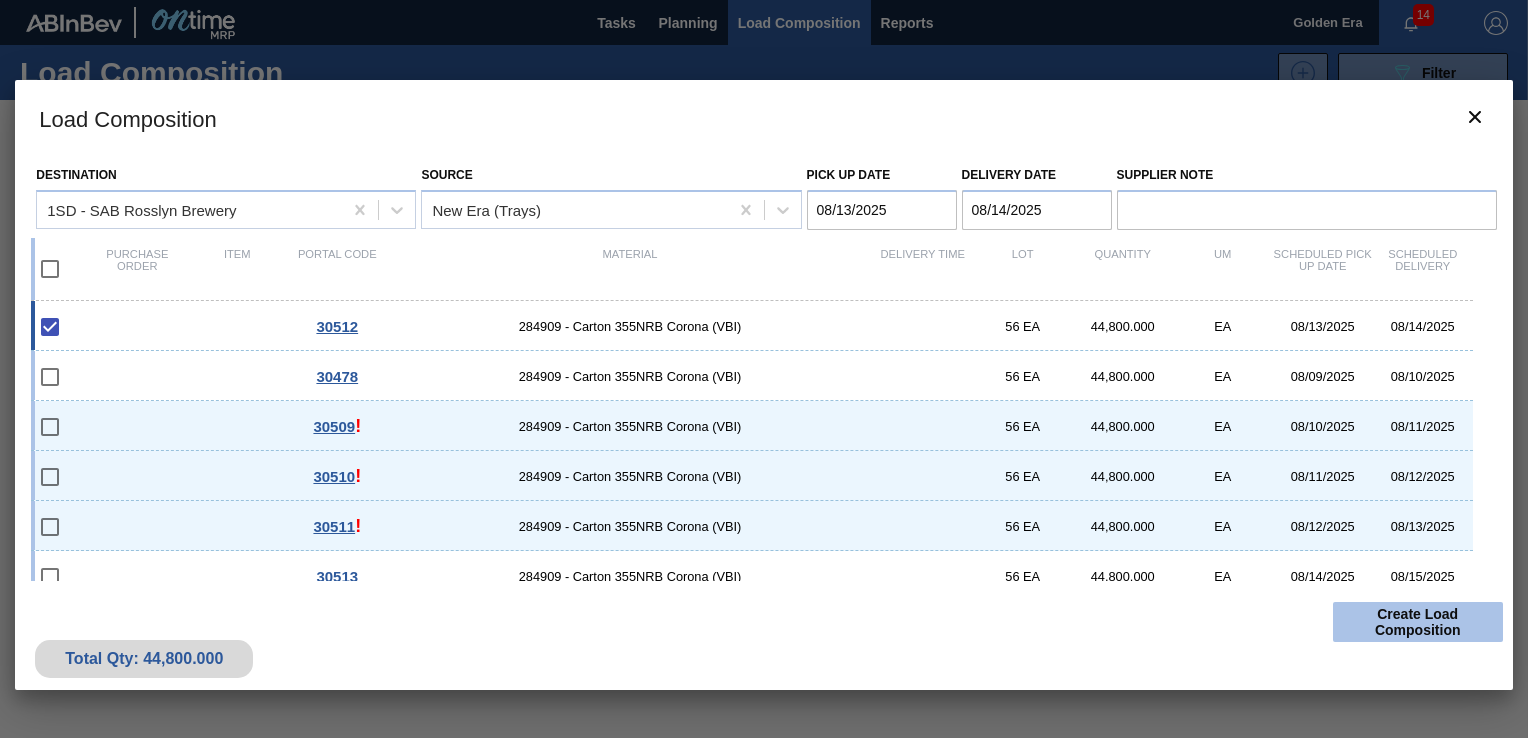 click on "Create Load Composition" at bounding box center (1418, 622) 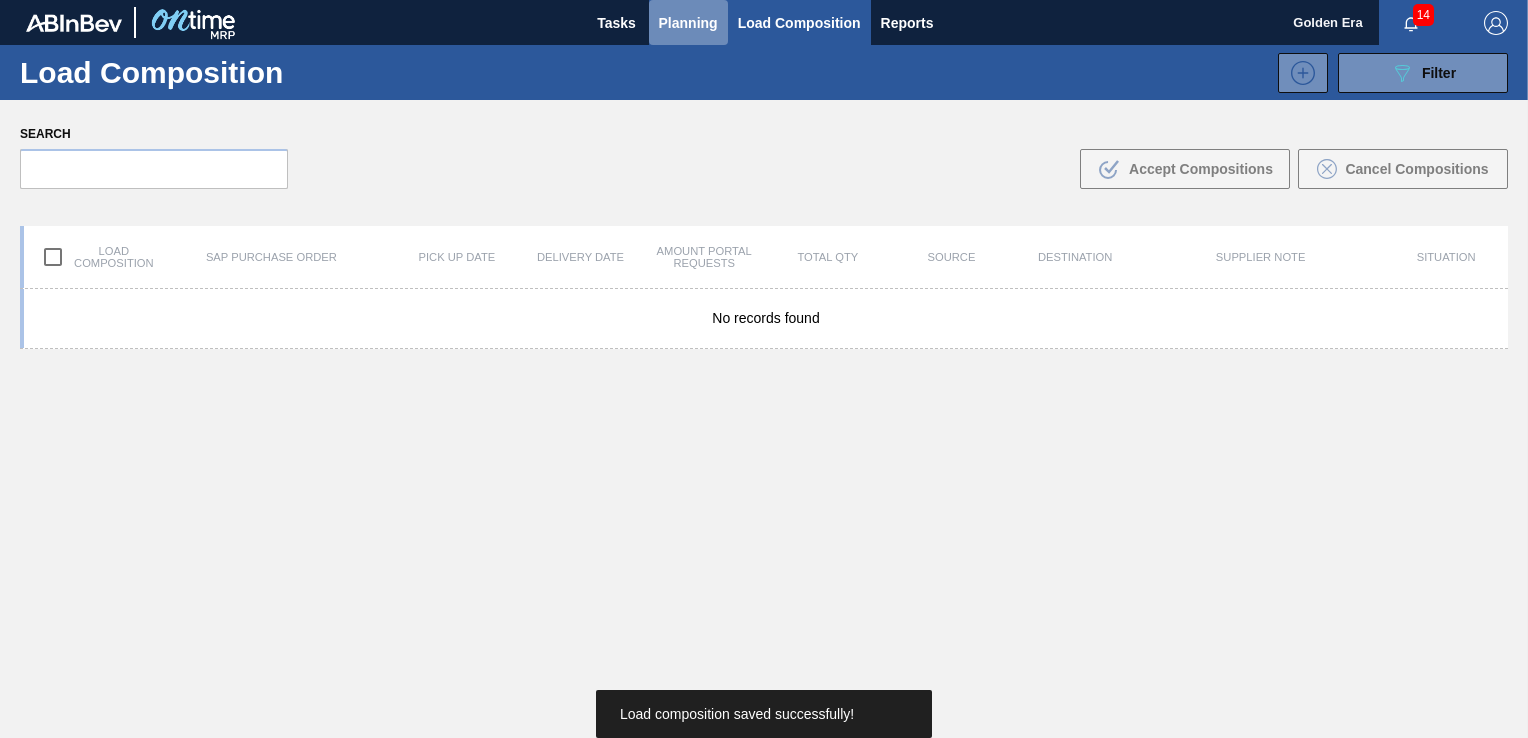 click on "Planning" at bounding box center [688, 23] 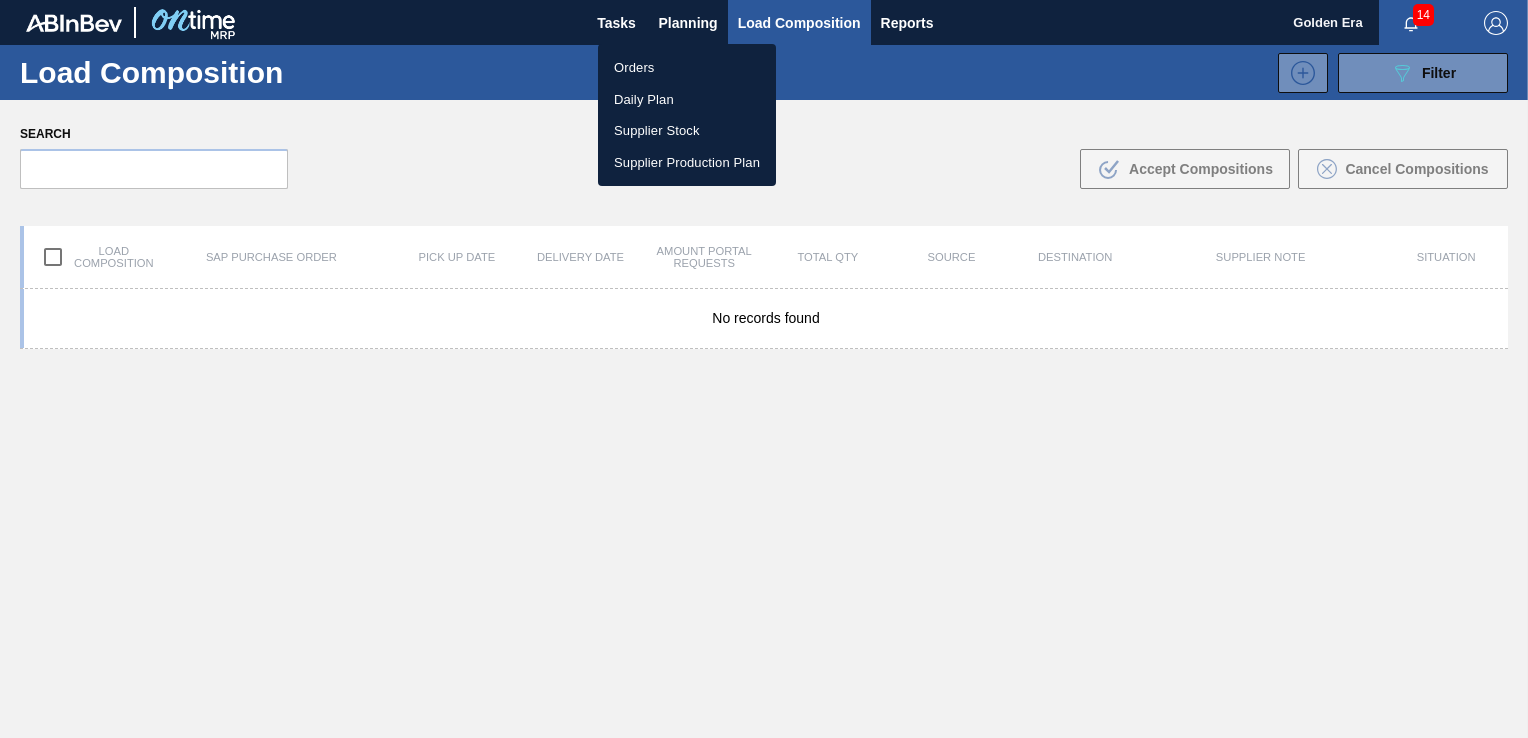 click on "Orders" at bounding box center [687, 68] 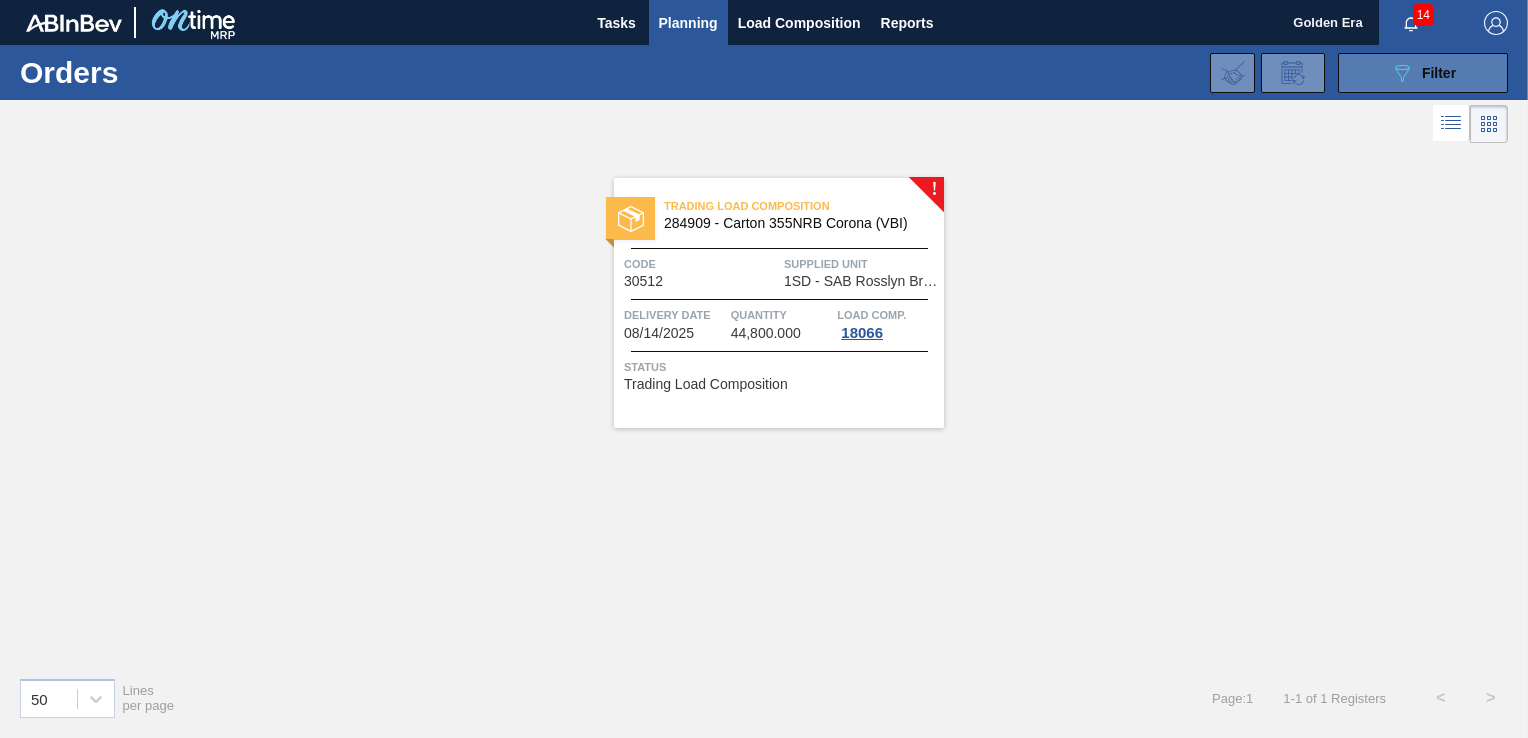 click on "Filter" at bounding box center [1439, 73] 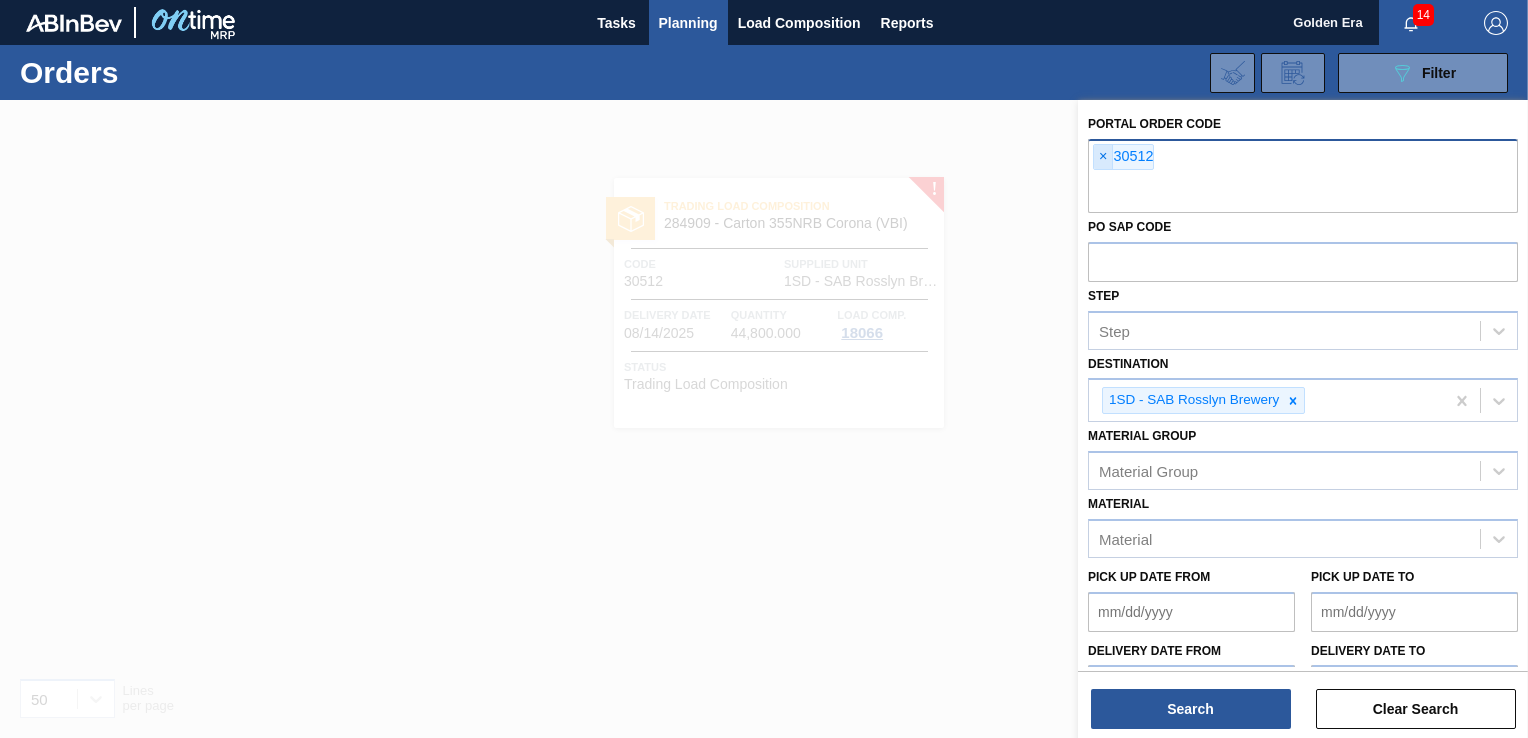 click on "×" at bounding box center (1103, 157) 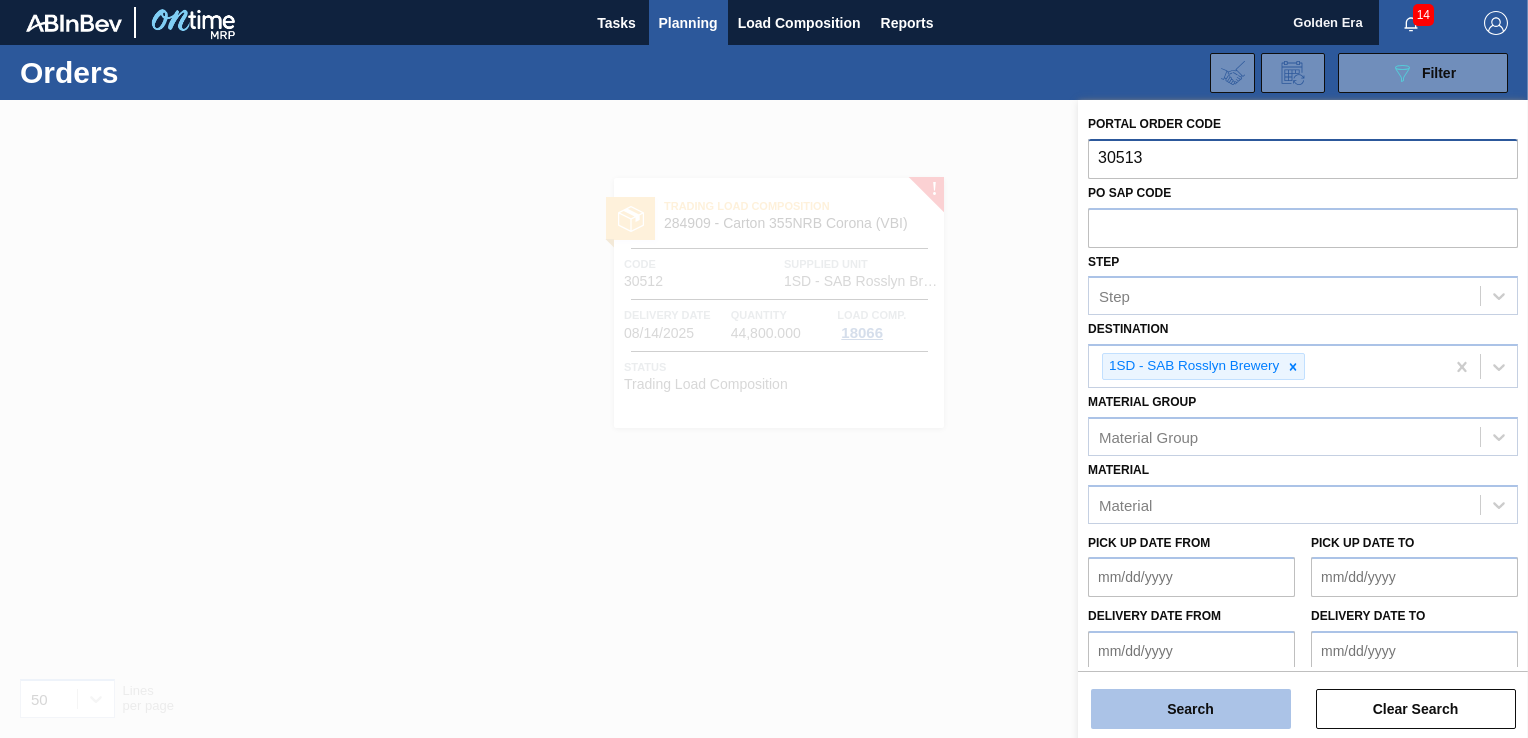 type on "30513" 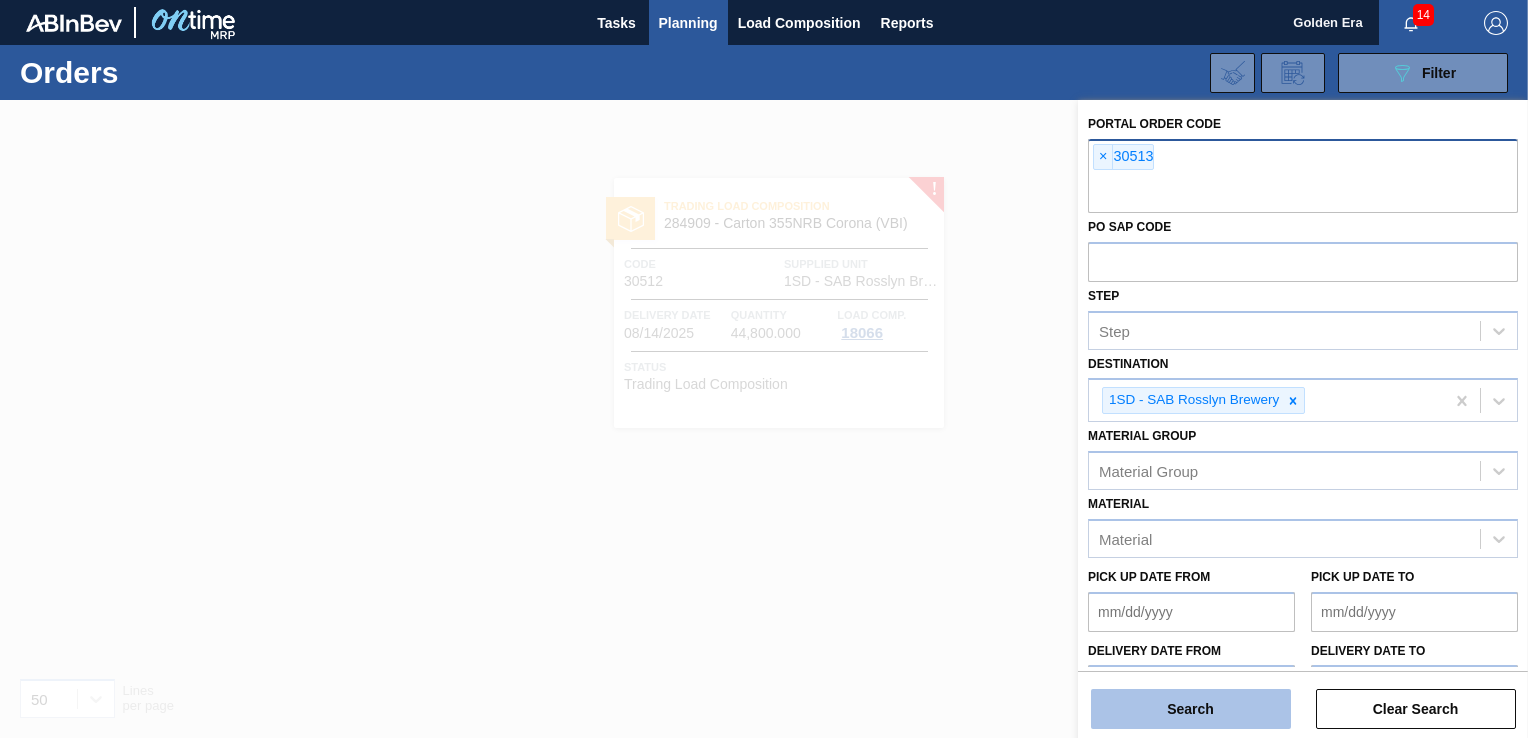 click on "Search" at bounding box center (1191, 709) 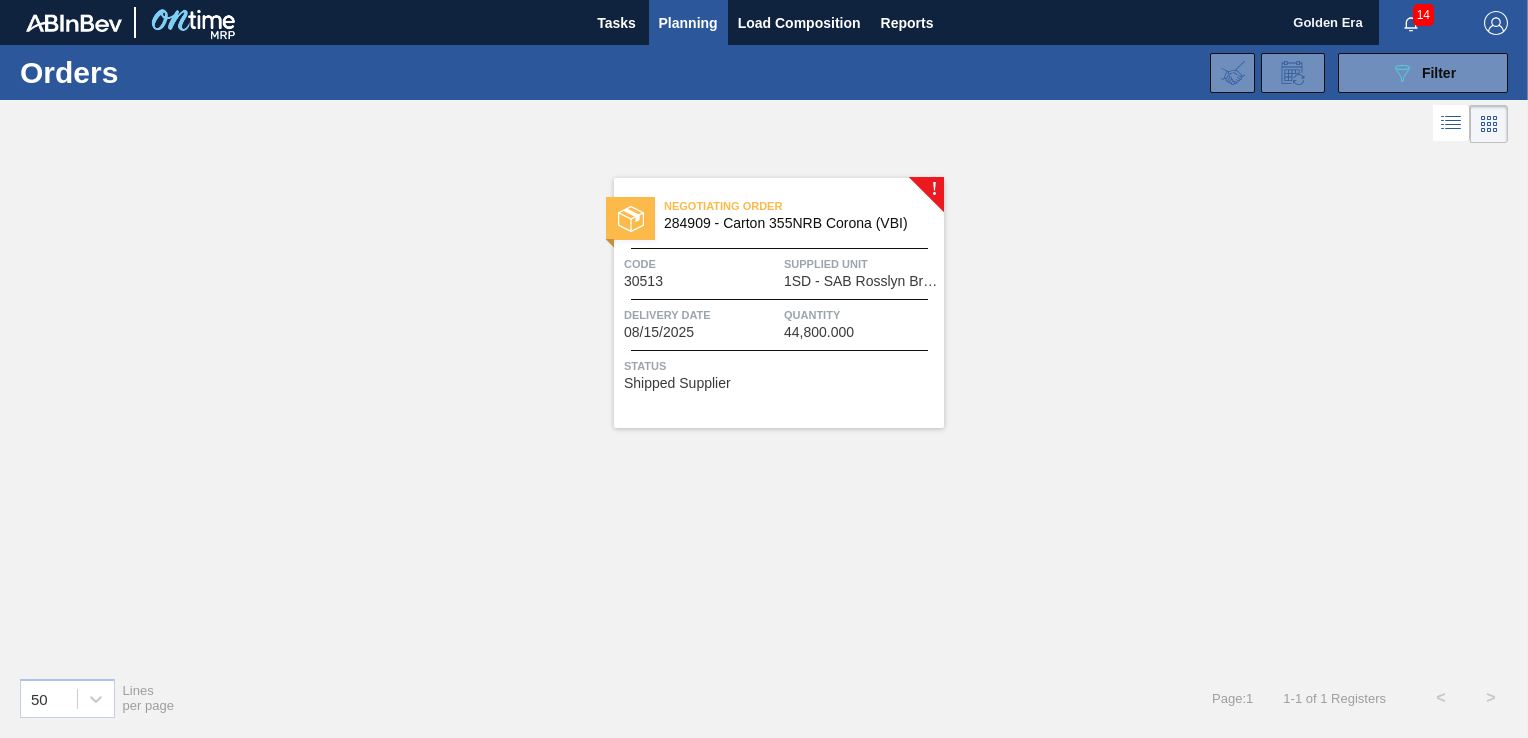 click on "Code 30513 Supplied Unit 1SD - SAB Rosslyn Brewery" at bounding box center (779, 271) 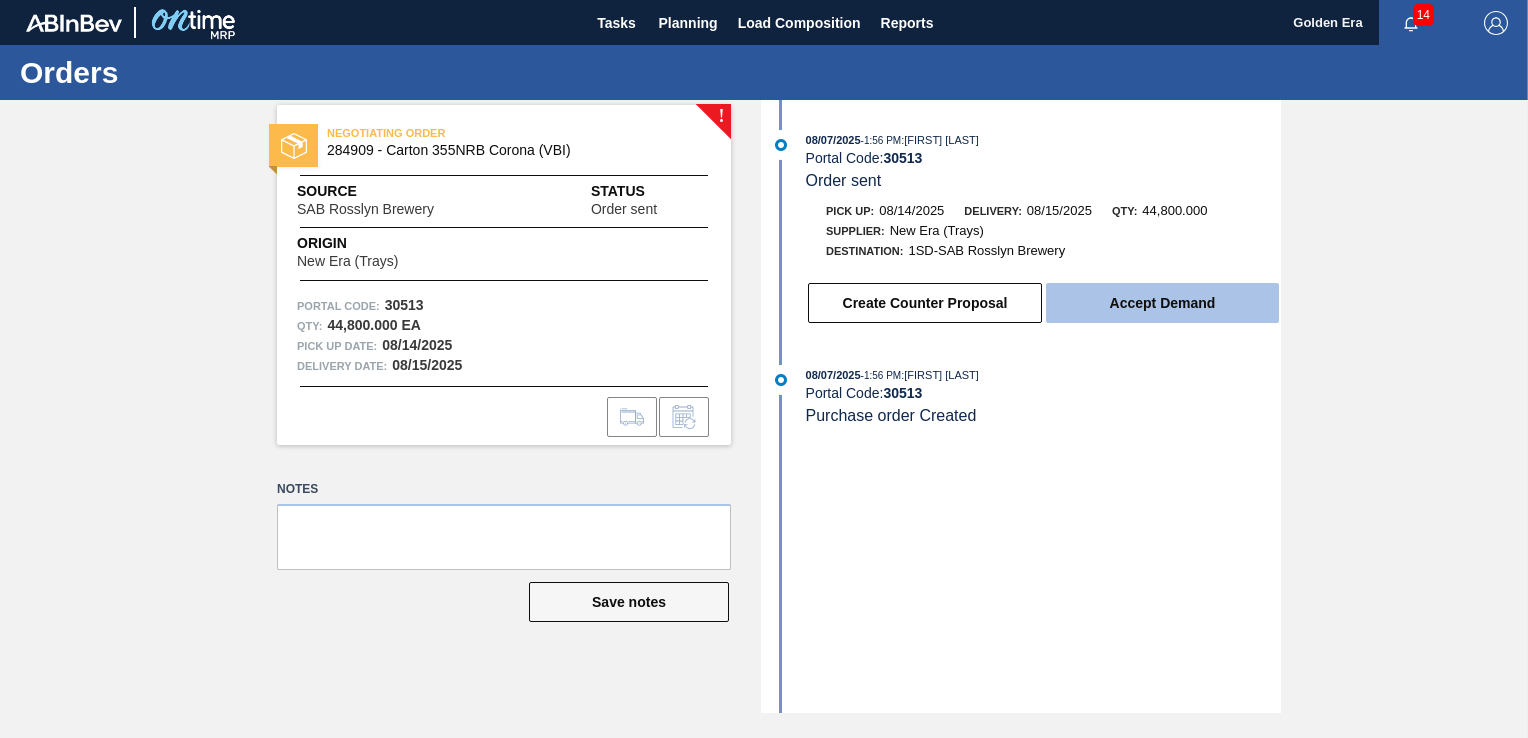 click on "Accept Demand" at bounding box center (1162, 303) 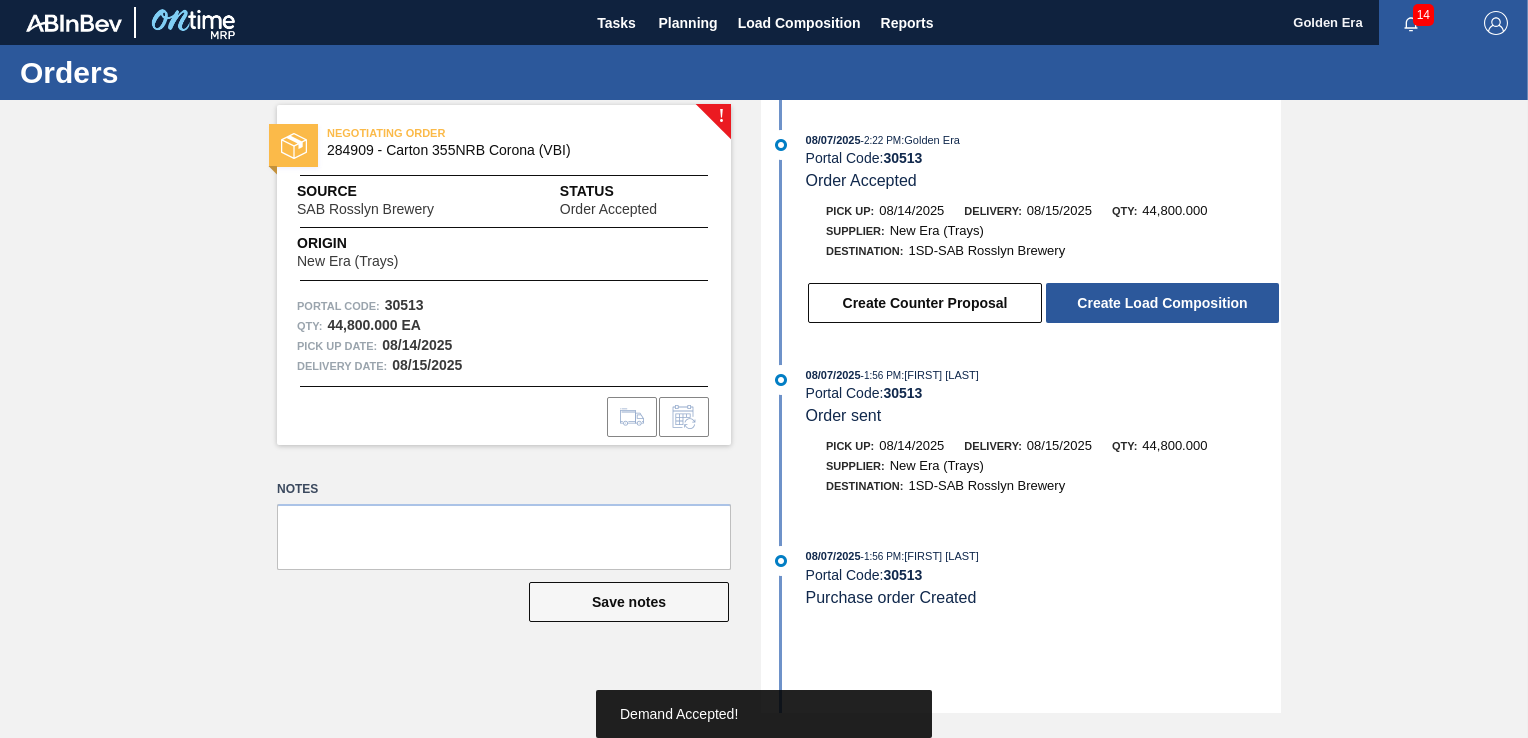 click on "Create Load Composition" at bounding box center (1162, 303) 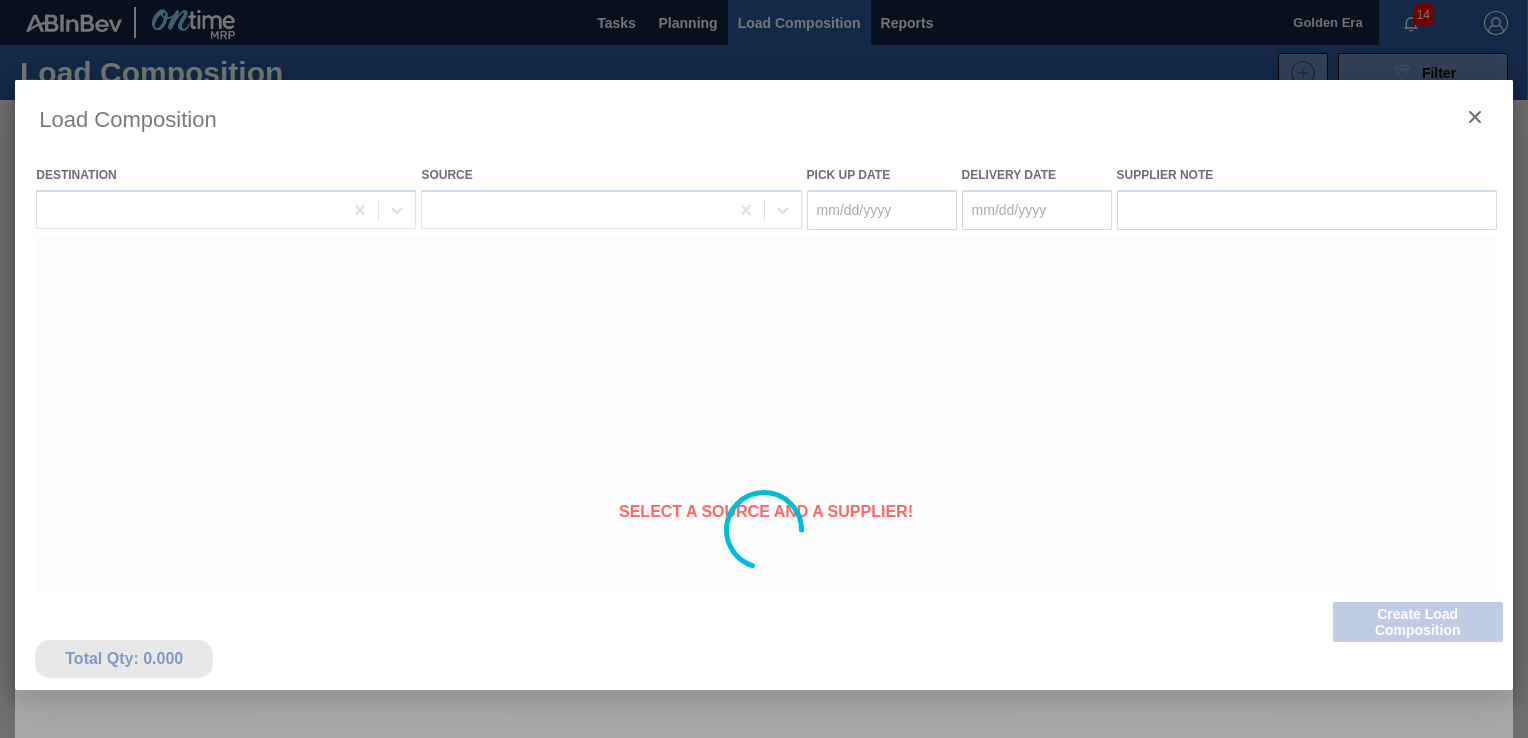 type on "08/14/2025" 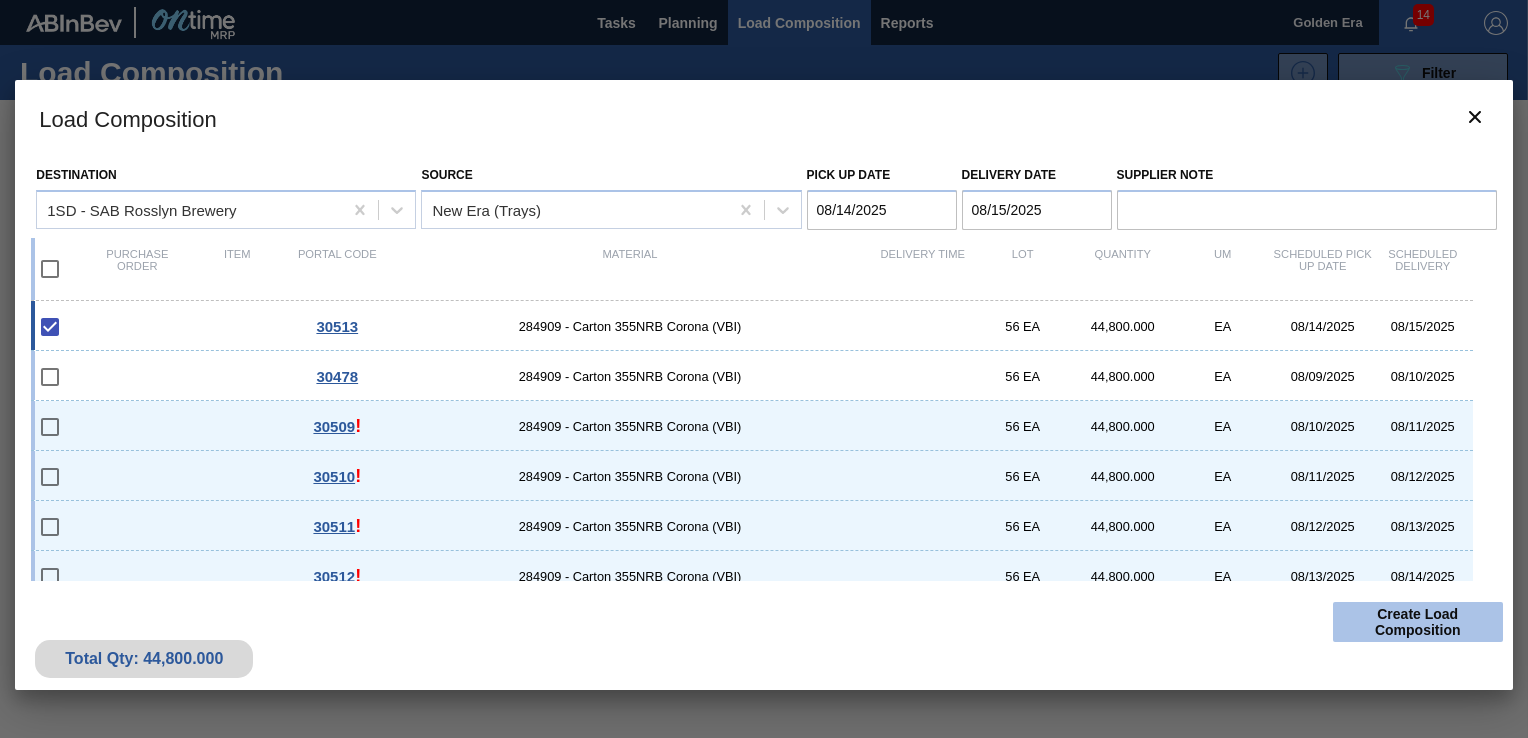click on "Create Load Composition" at bounding box center [1418, 622] 